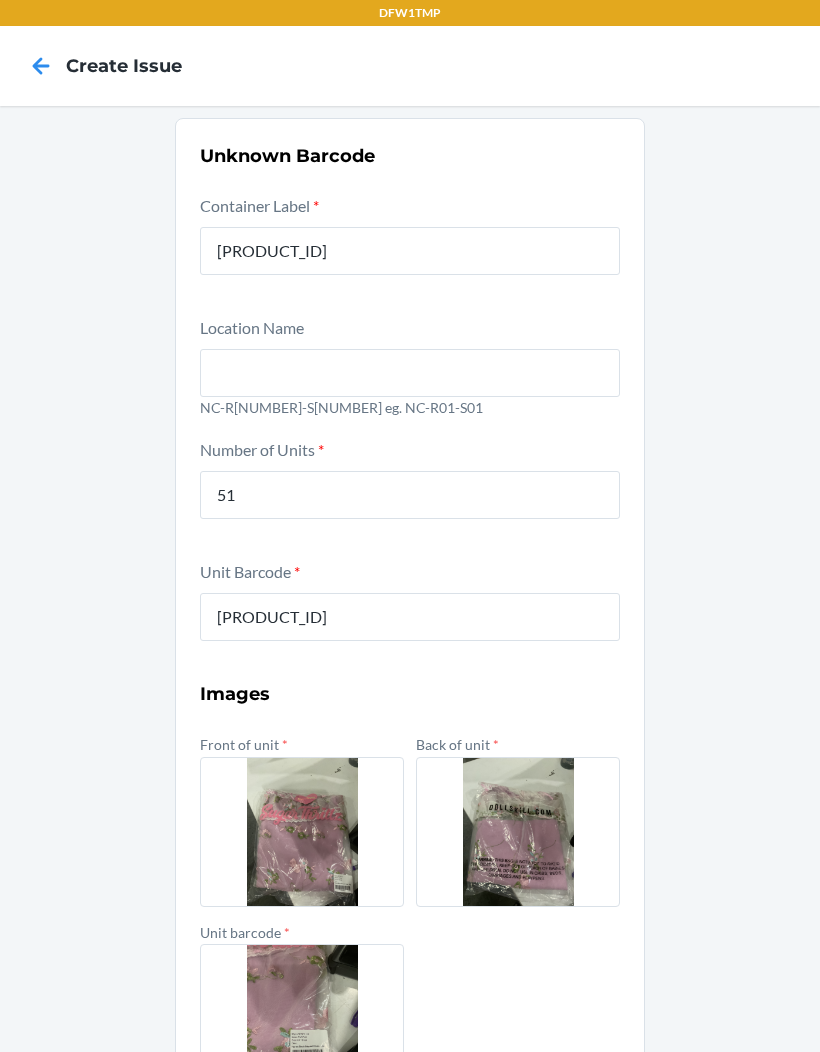 scroll, scrollTop: 82, scrollLeft: 0, axis: vertical 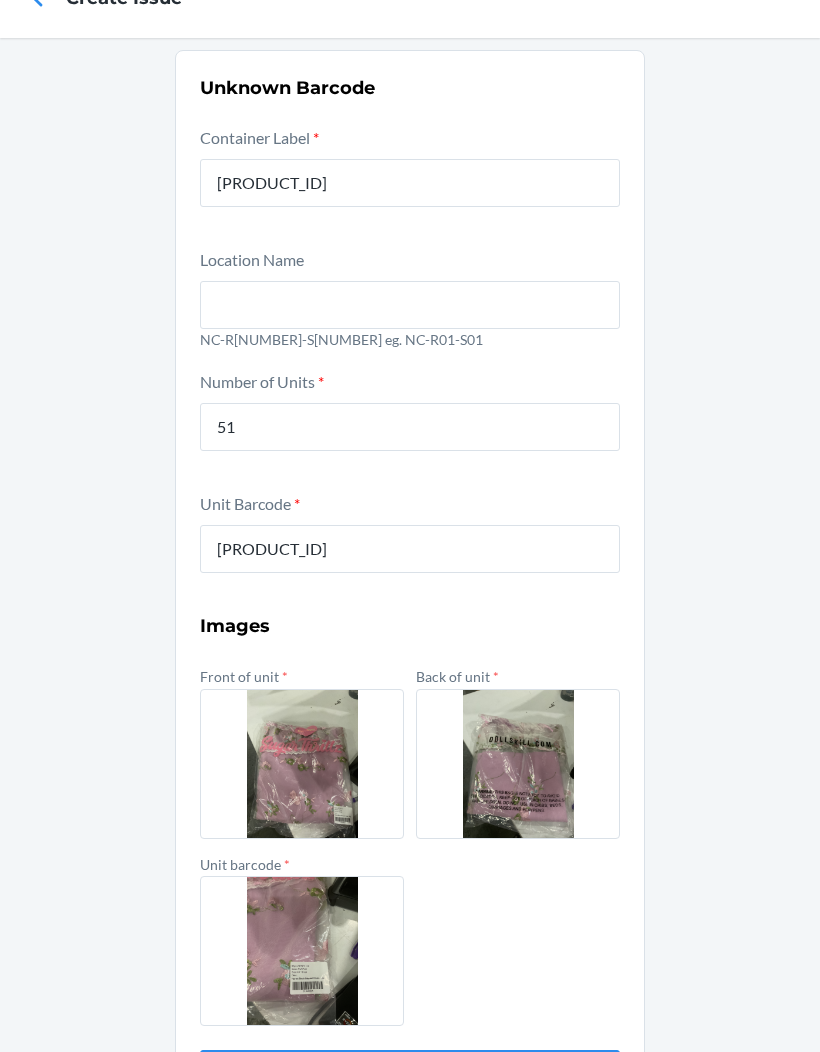 click on "Submit" at bounding box center [410, 1074] 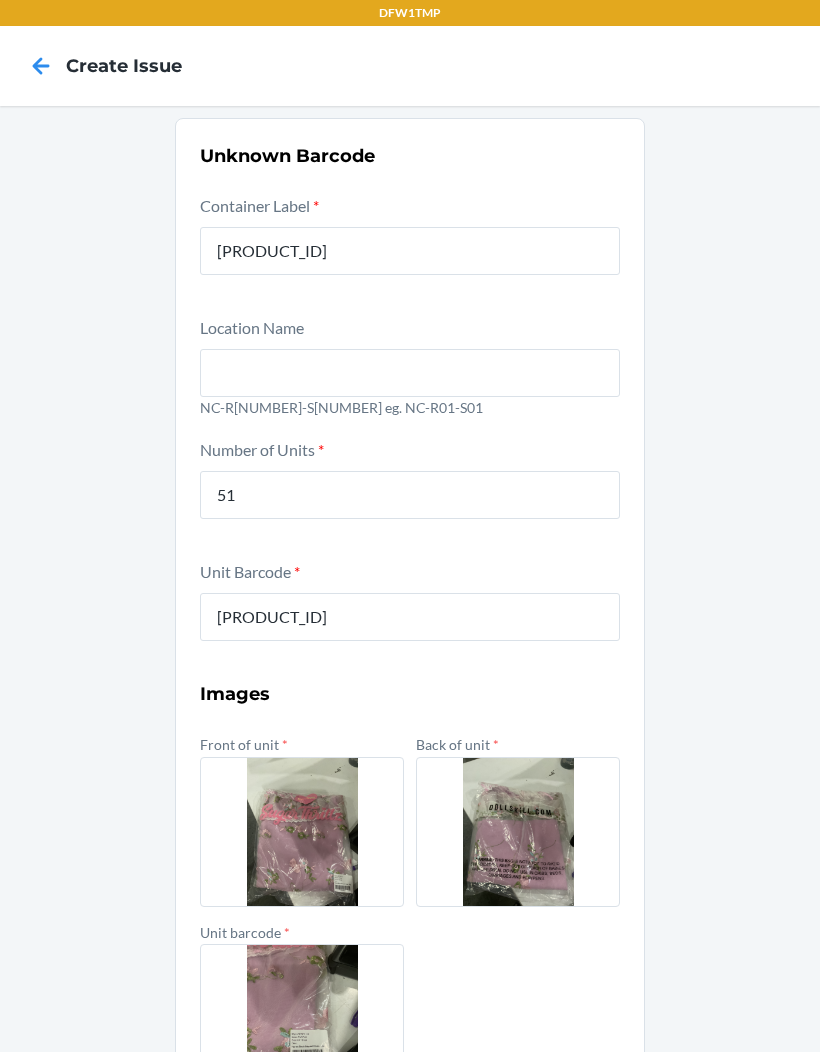scroll, scrollTop: 0, scrollLeft: 0, axis: both 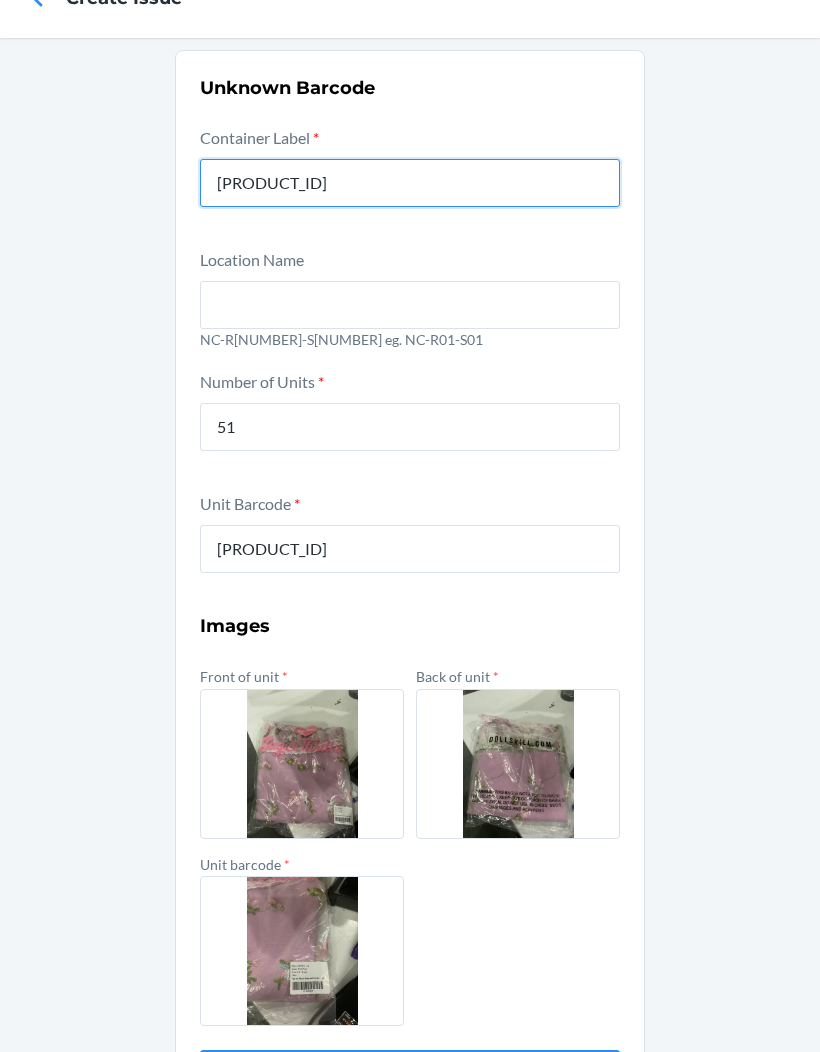 click on "[PRODUCT_ID]" at bounding box center [410, 183] 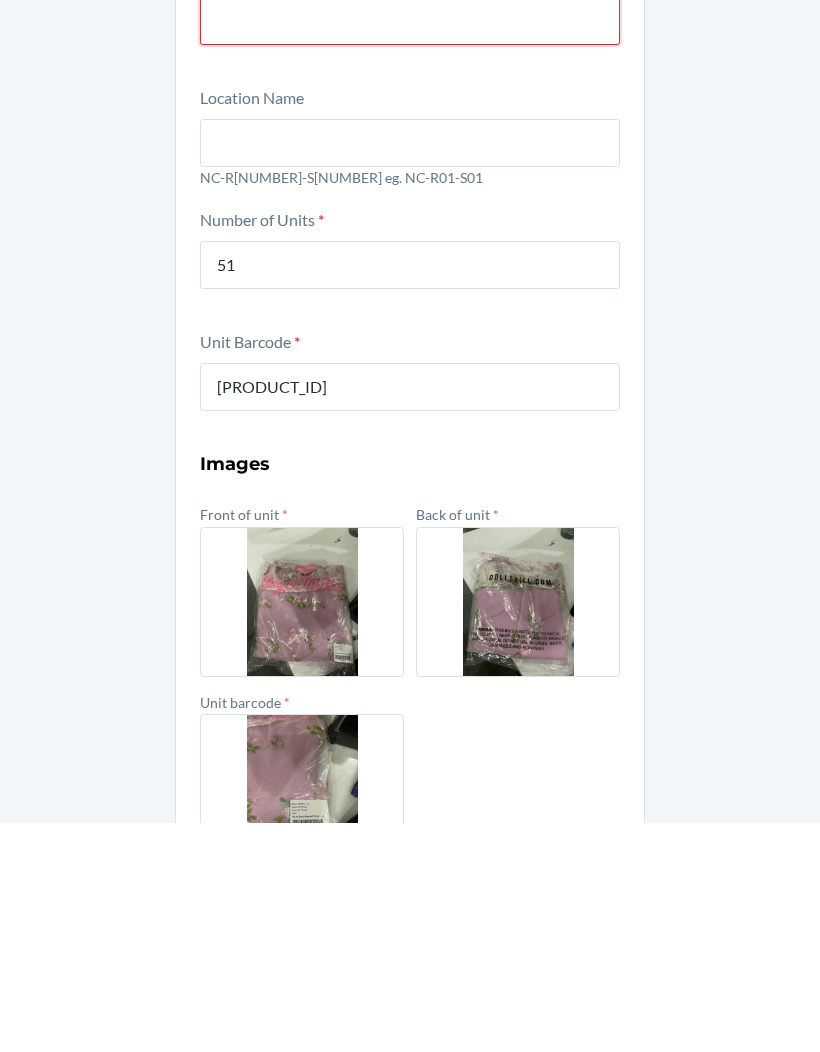 scroll, scrollTop: 0, scrollLeft: 0, axis: both 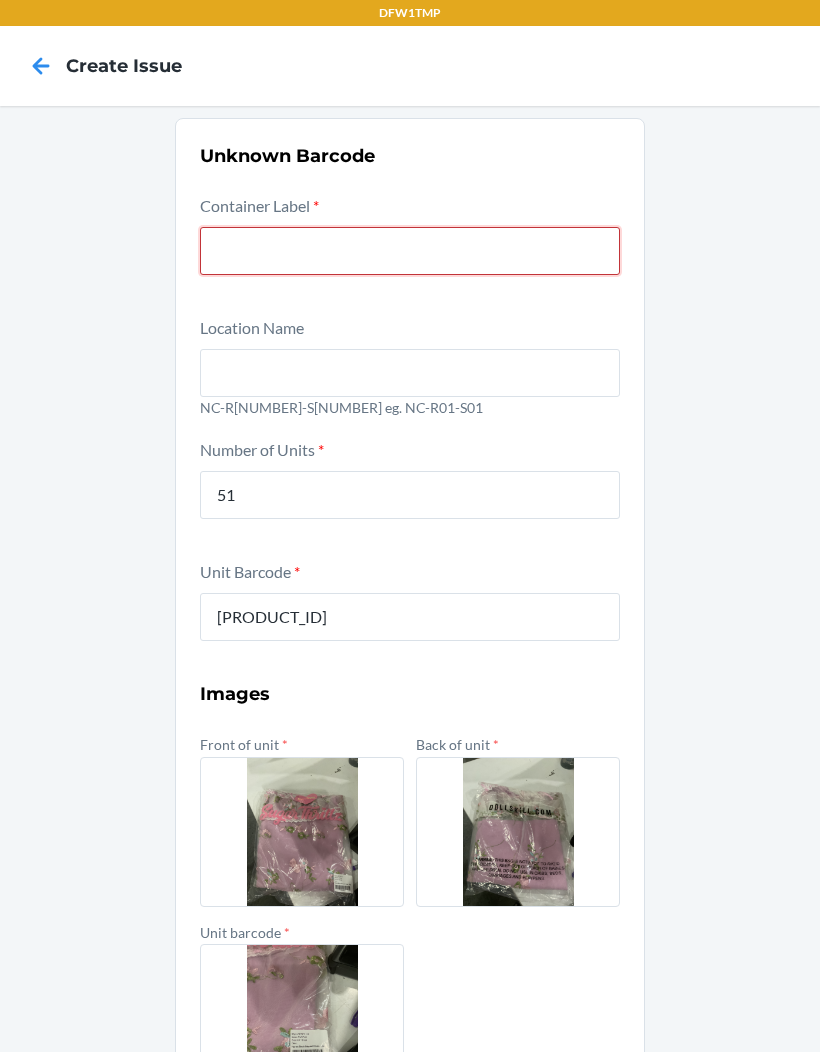 click on "Submit" at bounding box center (410, 1142) 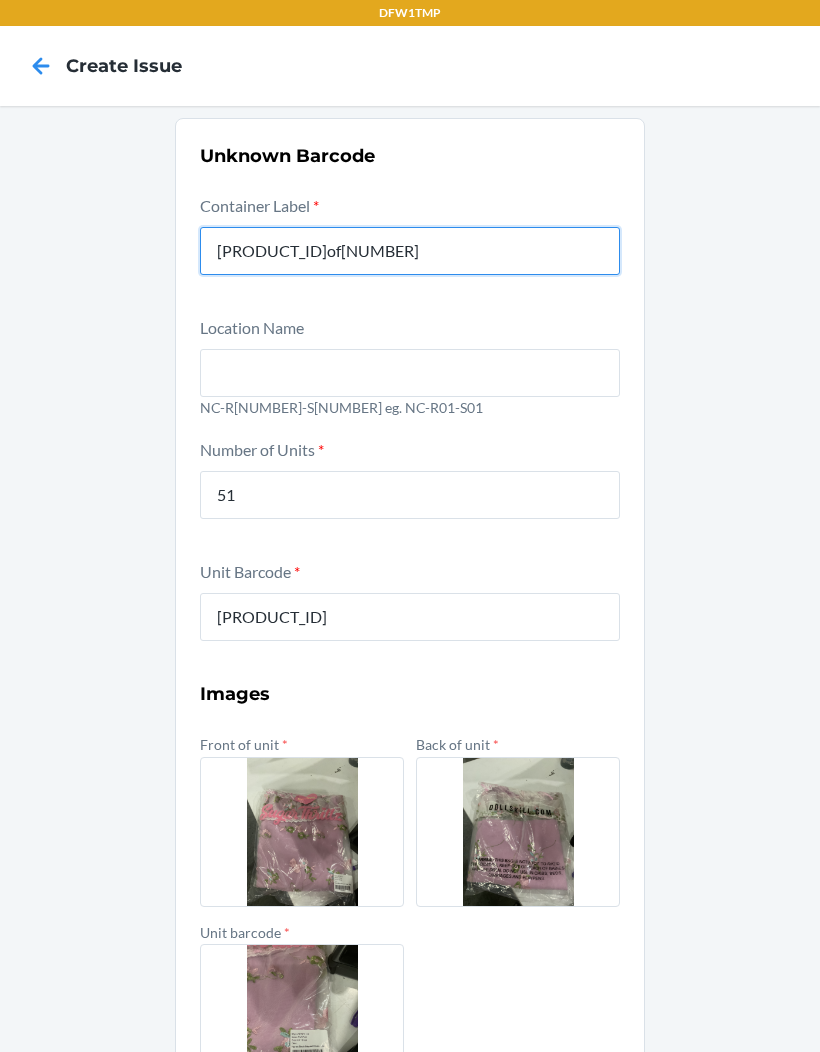 type on "[PRODUCT_ID]of[NUMBER]" 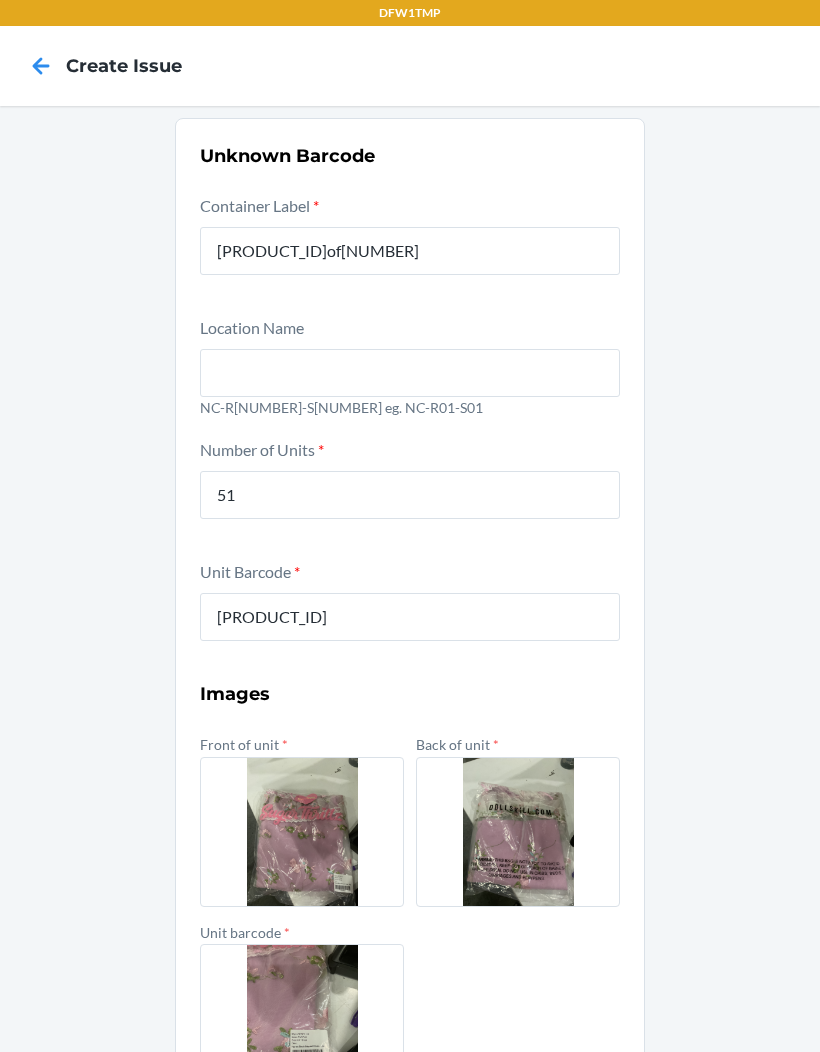 click at bounding box center [410, 373] 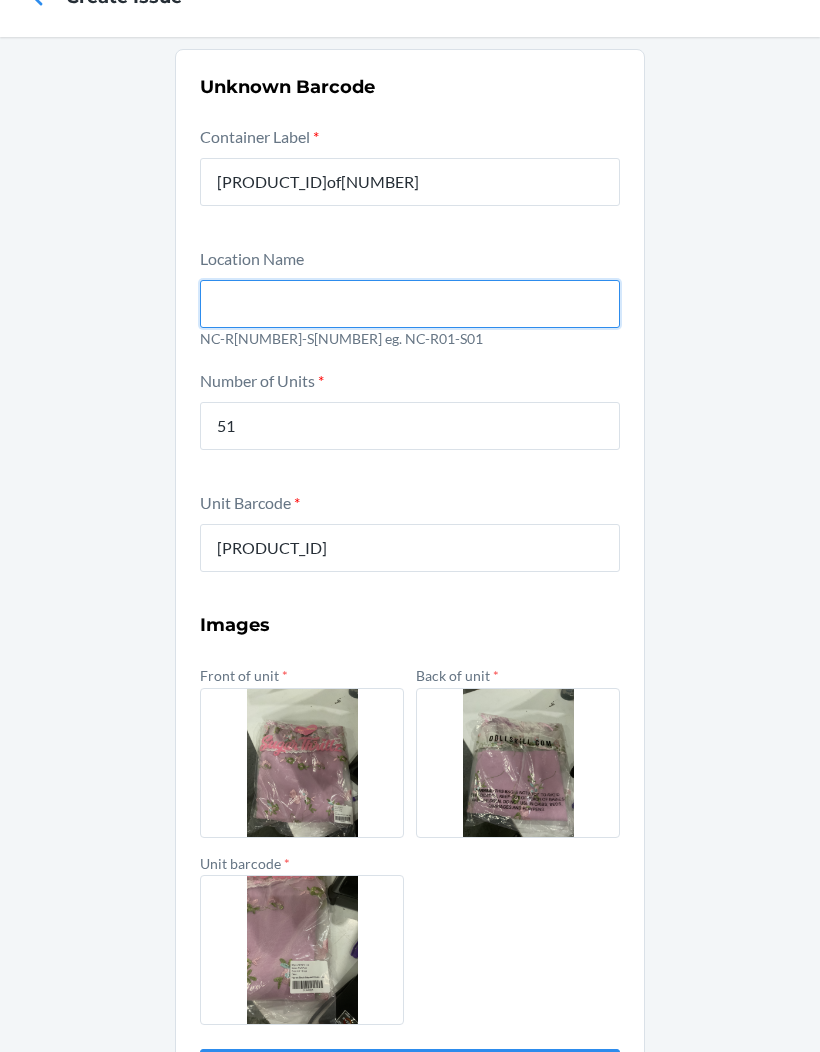 scroll, scrollTop: 68, scrollLeft: 0, axis: vertical 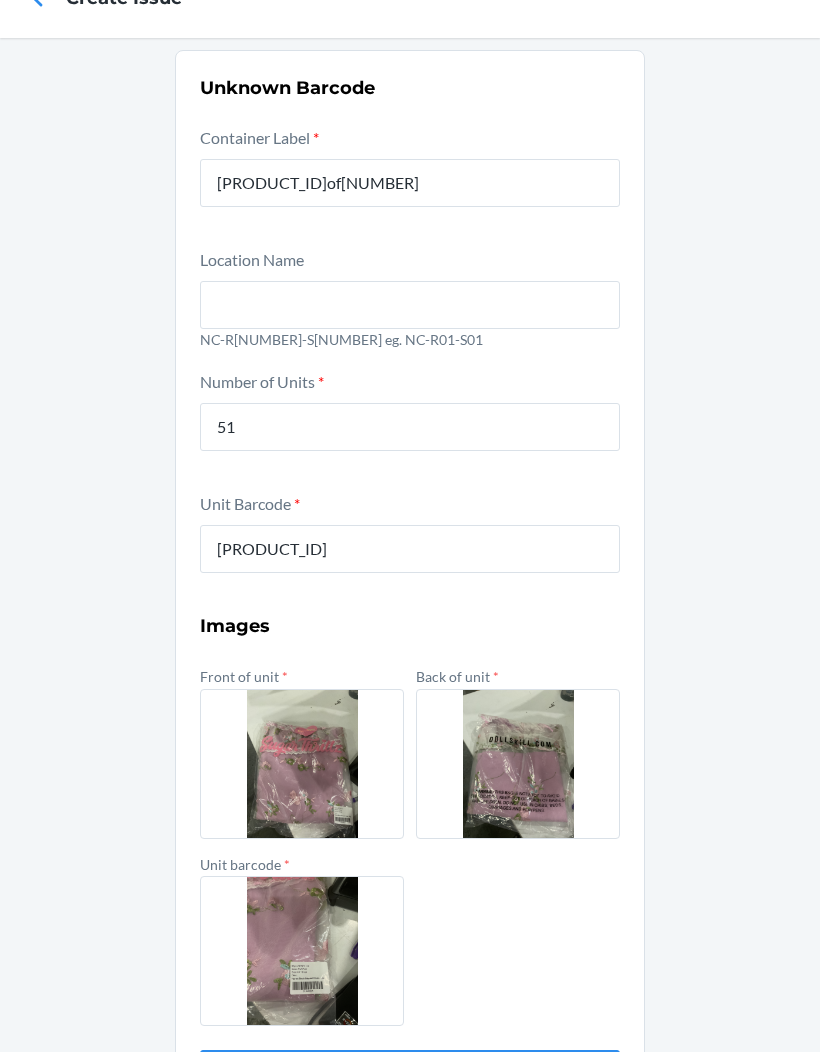 click on "[PRODUCT_ID]" at bounding box center [410, 549] 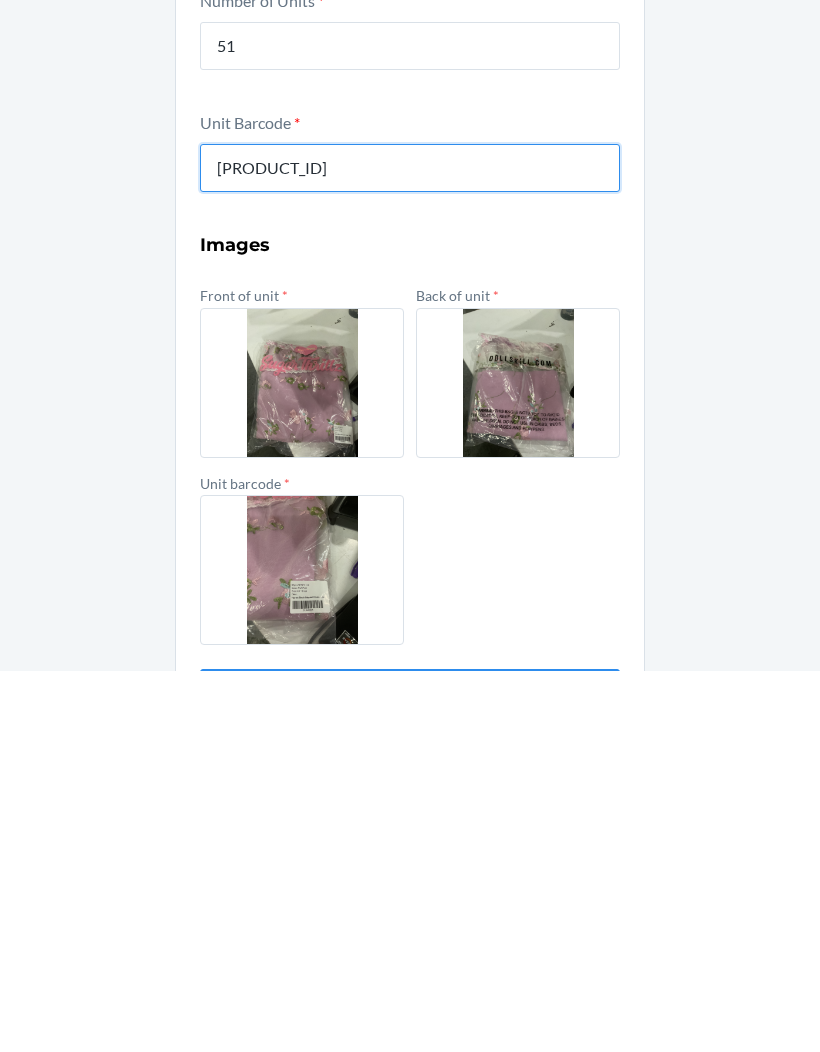scroll, scrollTop: 82, scrollLeft: 0, axis: vertical 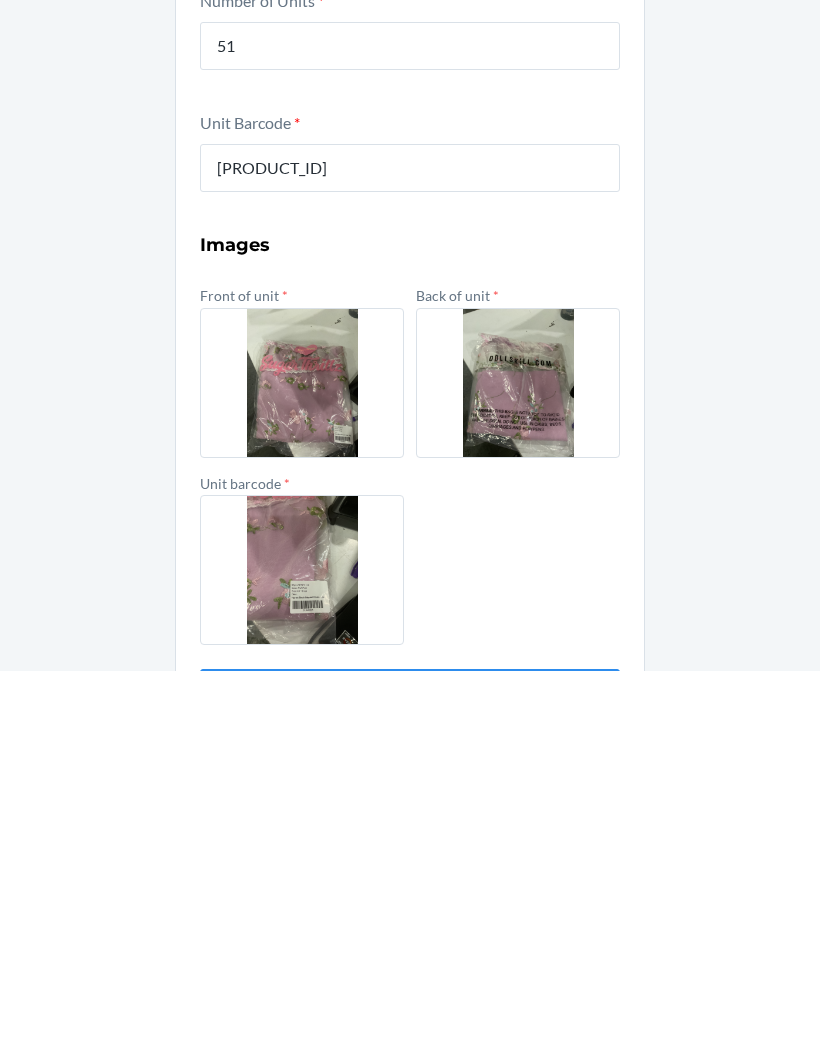 click on "Submit" at bounding box center (410, 1074) 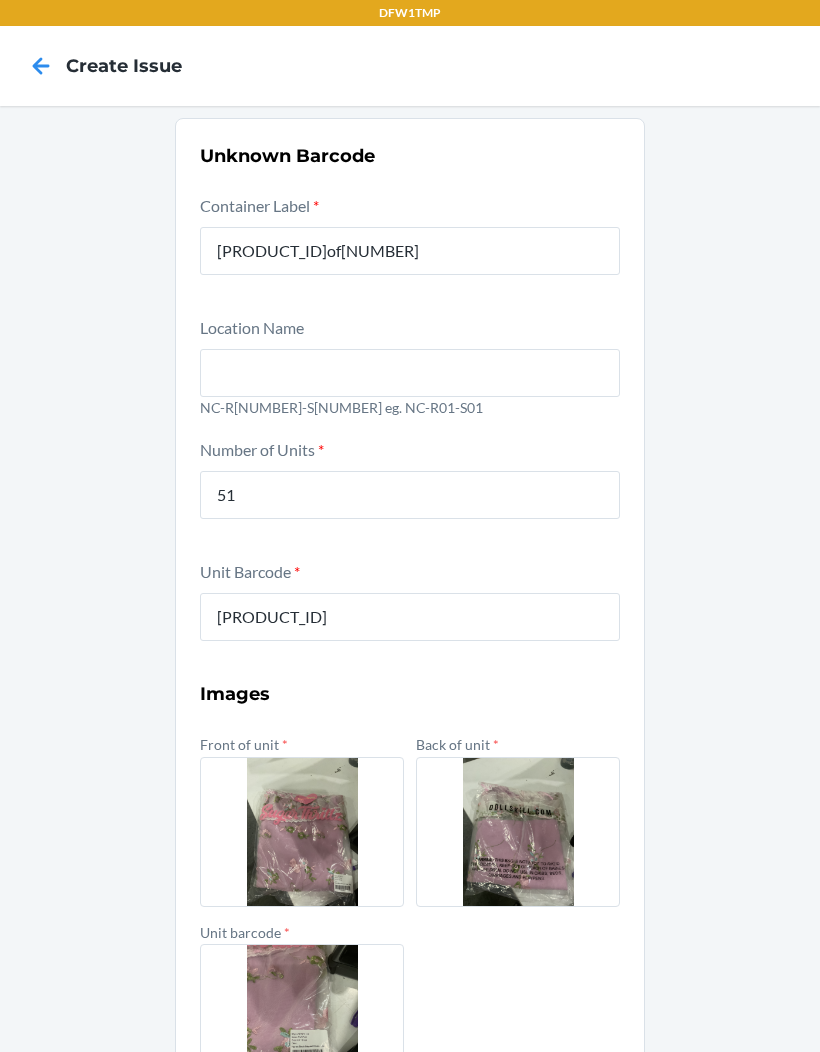 scroll, scrollTop: 0, scrollLeft: 0, axis: both 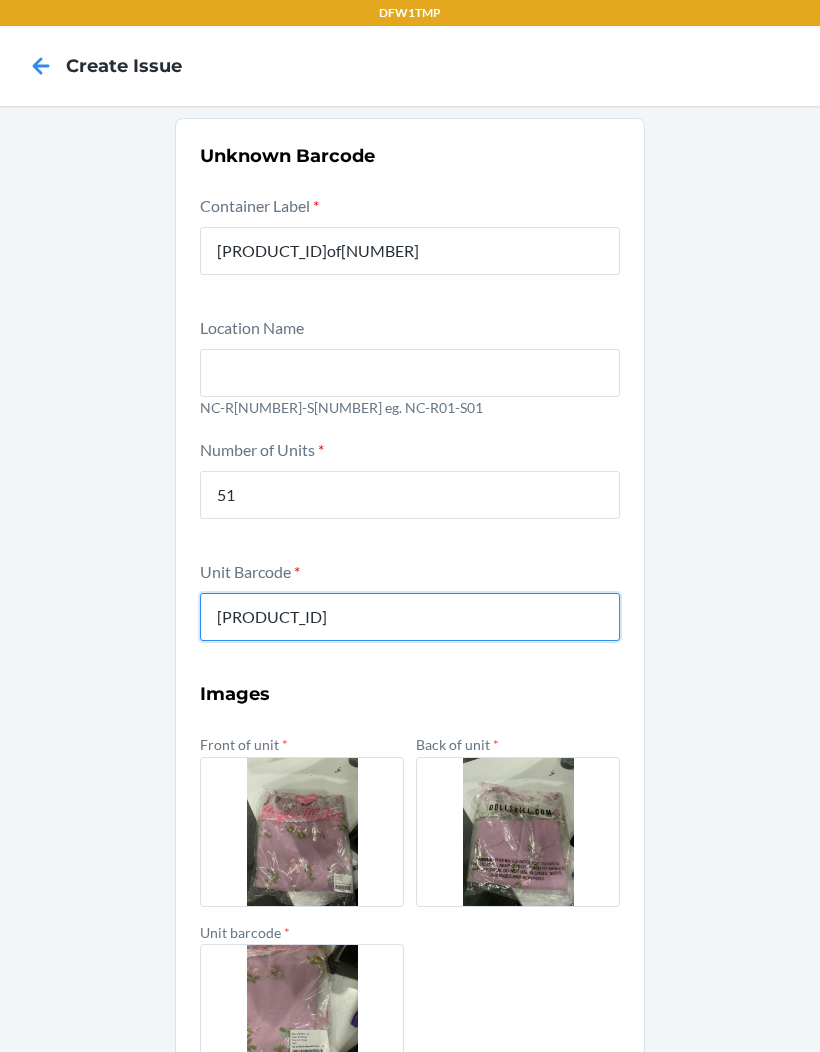click on "[PRODUCT_ID]" at bounding box center (410, 617) 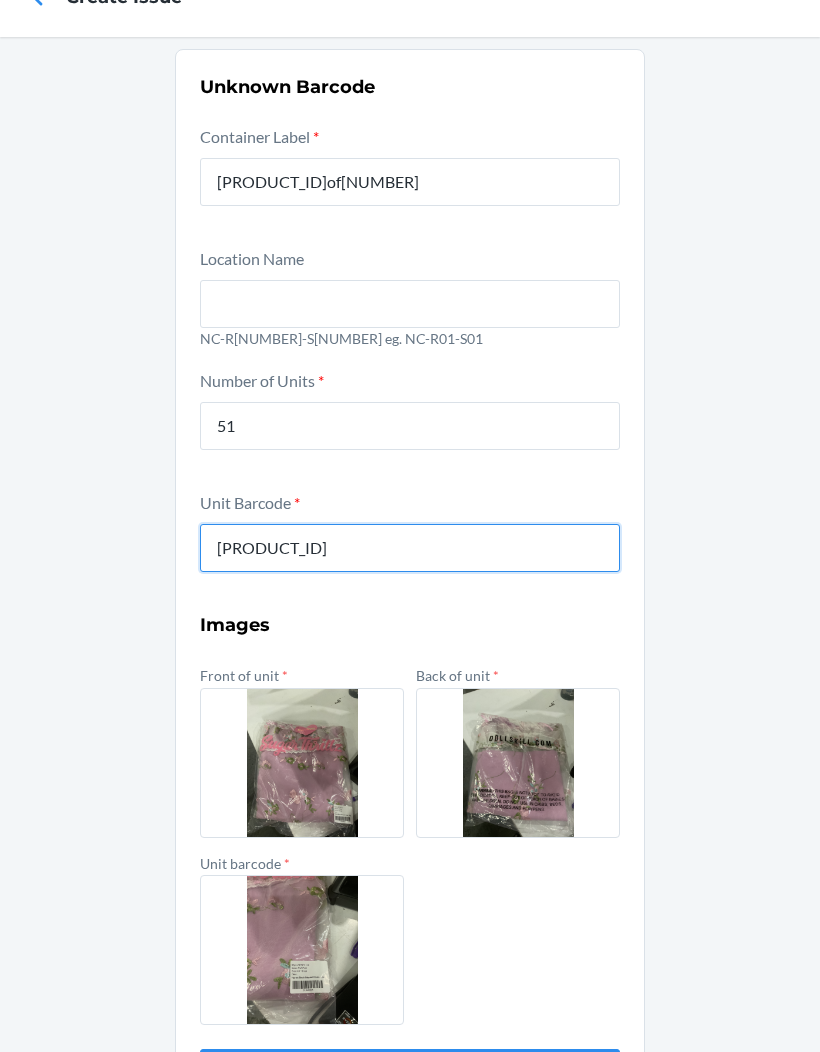 scroll, scrollTop: 68, scrollLeft: 0, axis: vertical 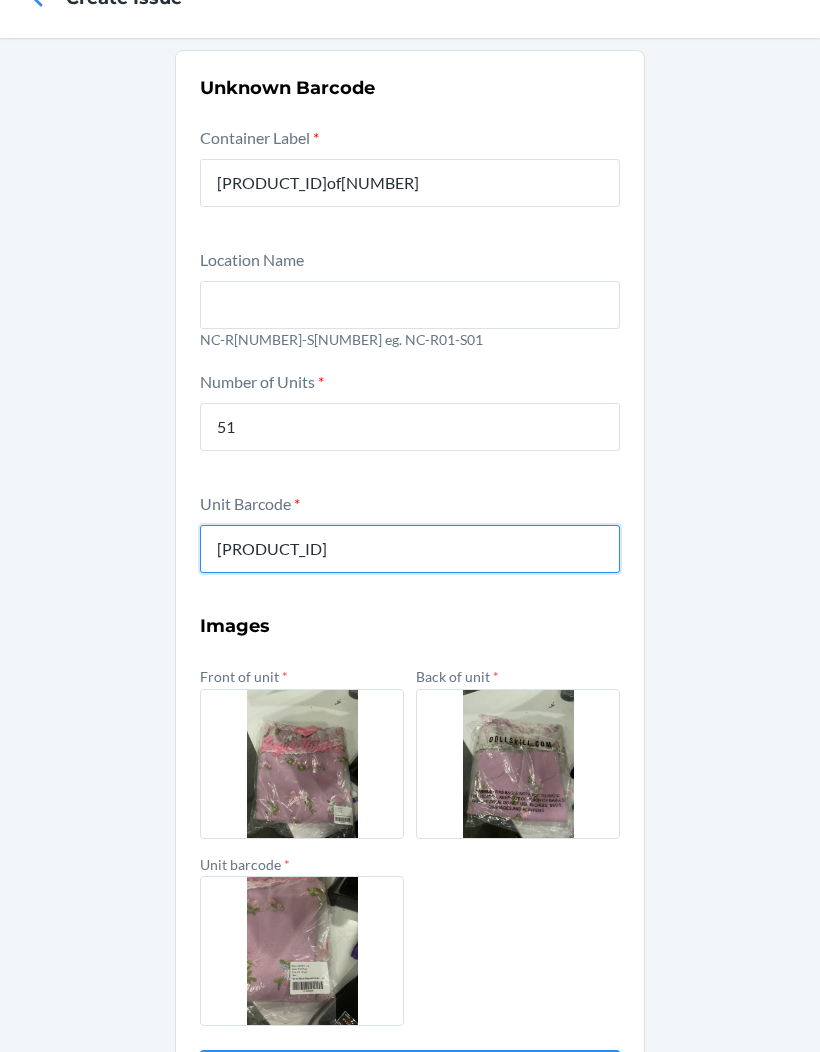 click on "Submit" at bounding box center [410, 1074] 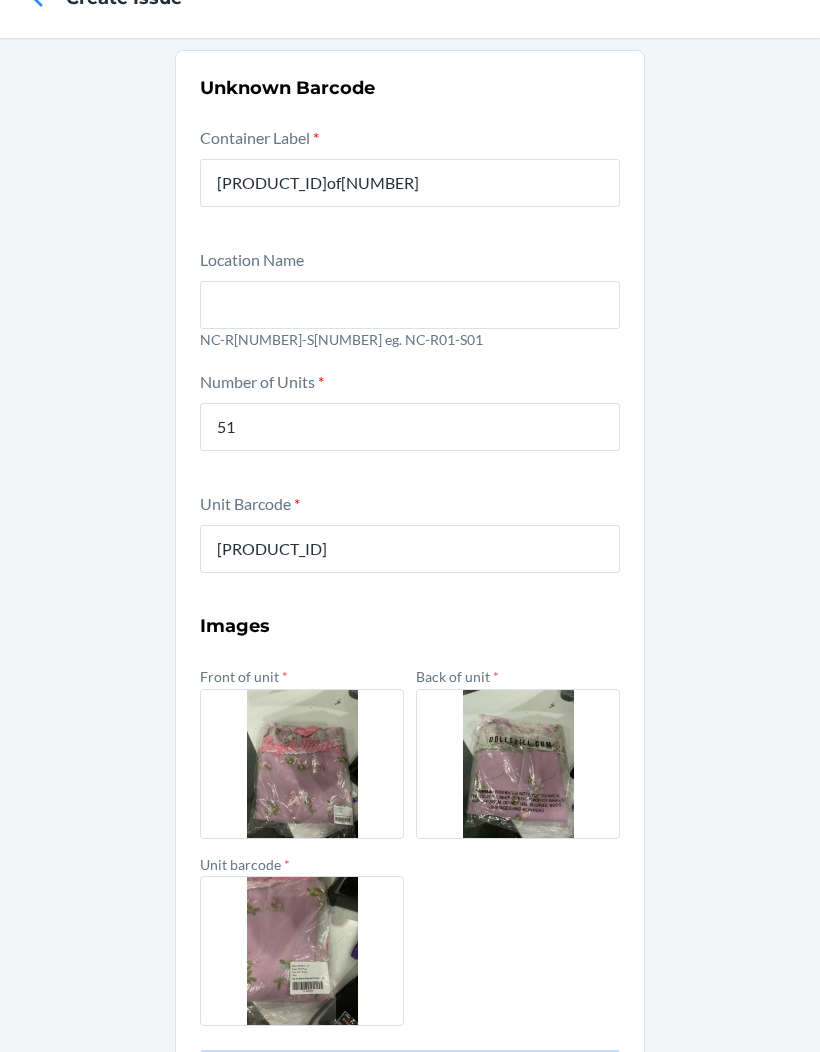 click on "Unknown Barcode Container Label   * [PRODUCT_ID]of[NUMBER] Location Name   NC-R[NUMBER]-S[NUMBER] eg. NC-R01-S01 Number of Units   * [NUMBER] Unit Barcode   * [PRODUCT_ID] Images Front of unit   * Back of unit   * Unit barcode   * Submit" at bounding box center [410, 586] 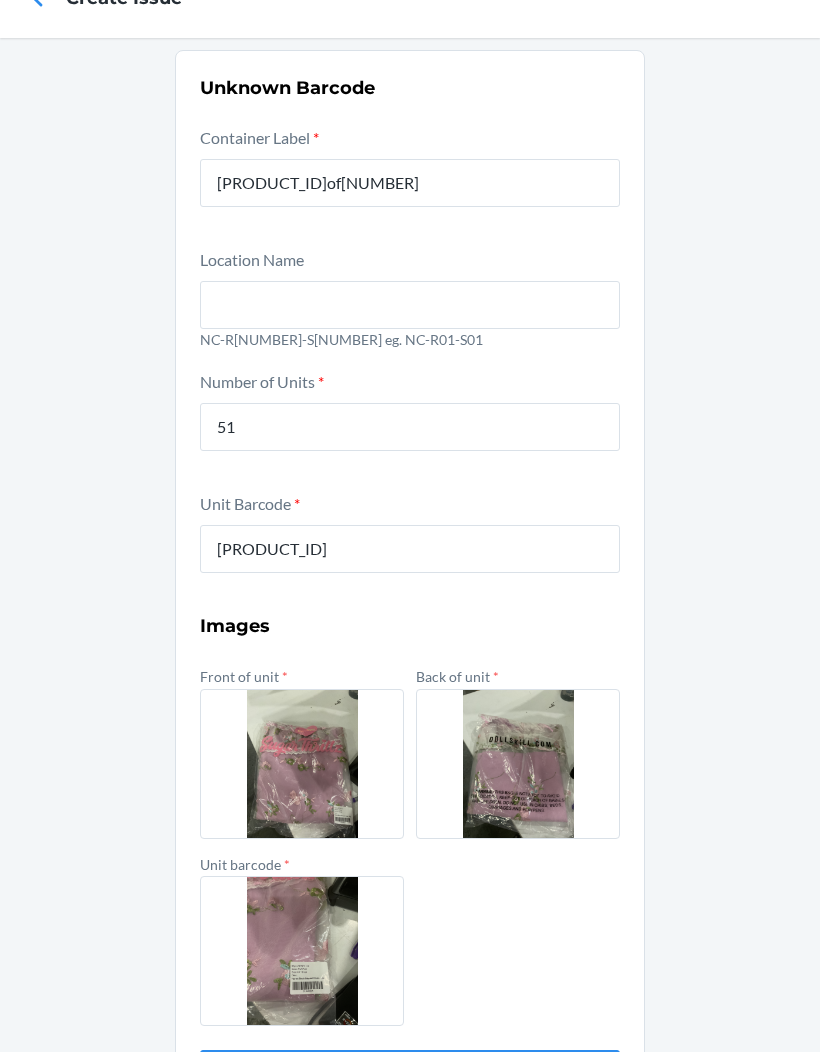 click on "[PRODUCT_ID]of[NUMBER]" at bounding box center [410, 183] 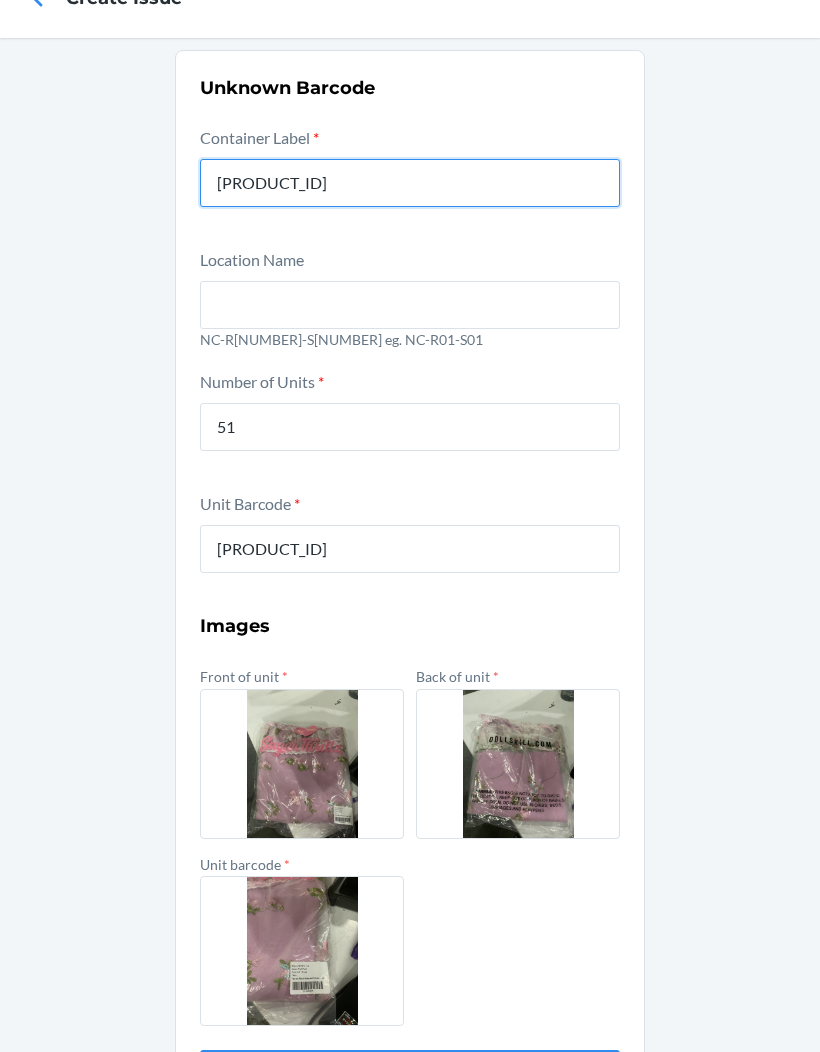 type on "D" 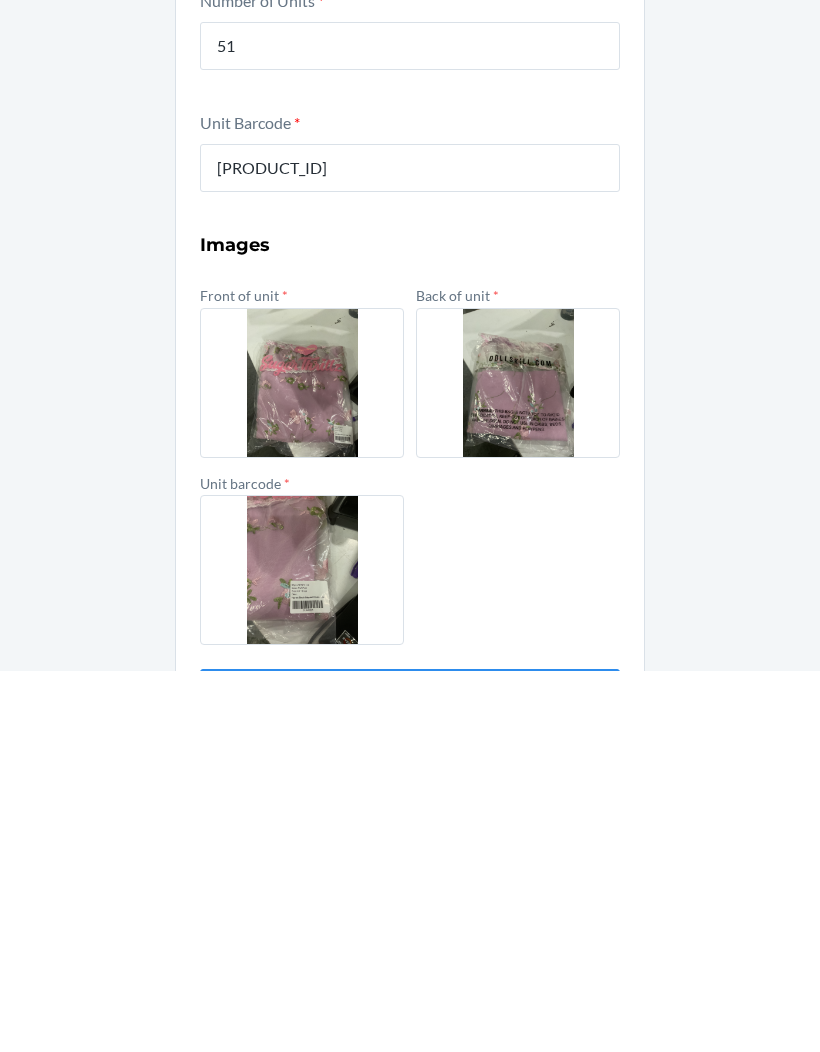 type on "[PRODUCT_ID]" 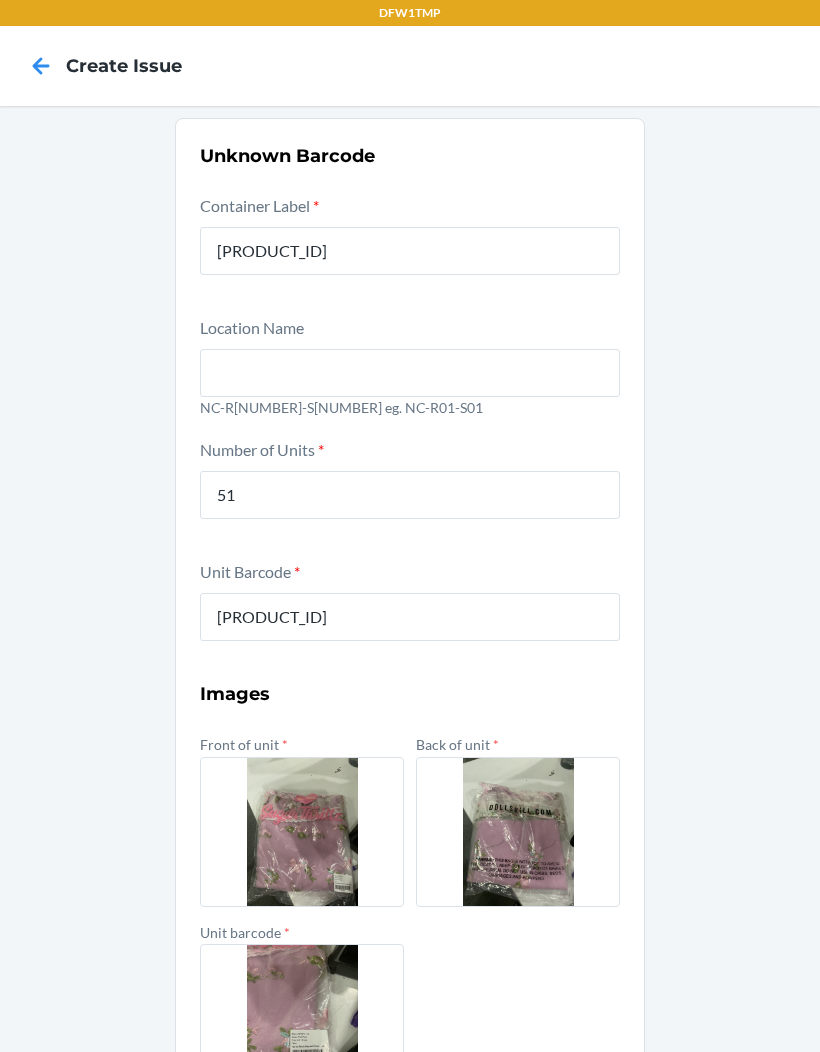 scroll, scrollTop: 0, scrollLeft: 0, axis: both 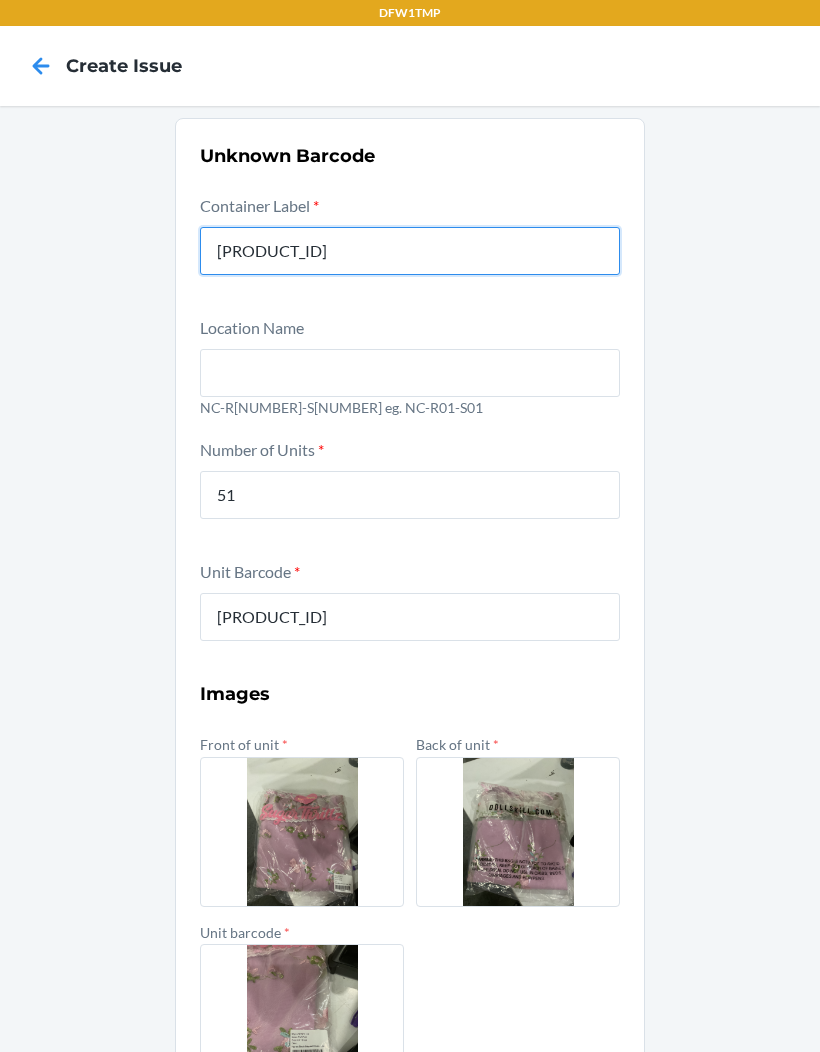 click on "[PRODUCT_ID]" at bounding box center [410, 251] 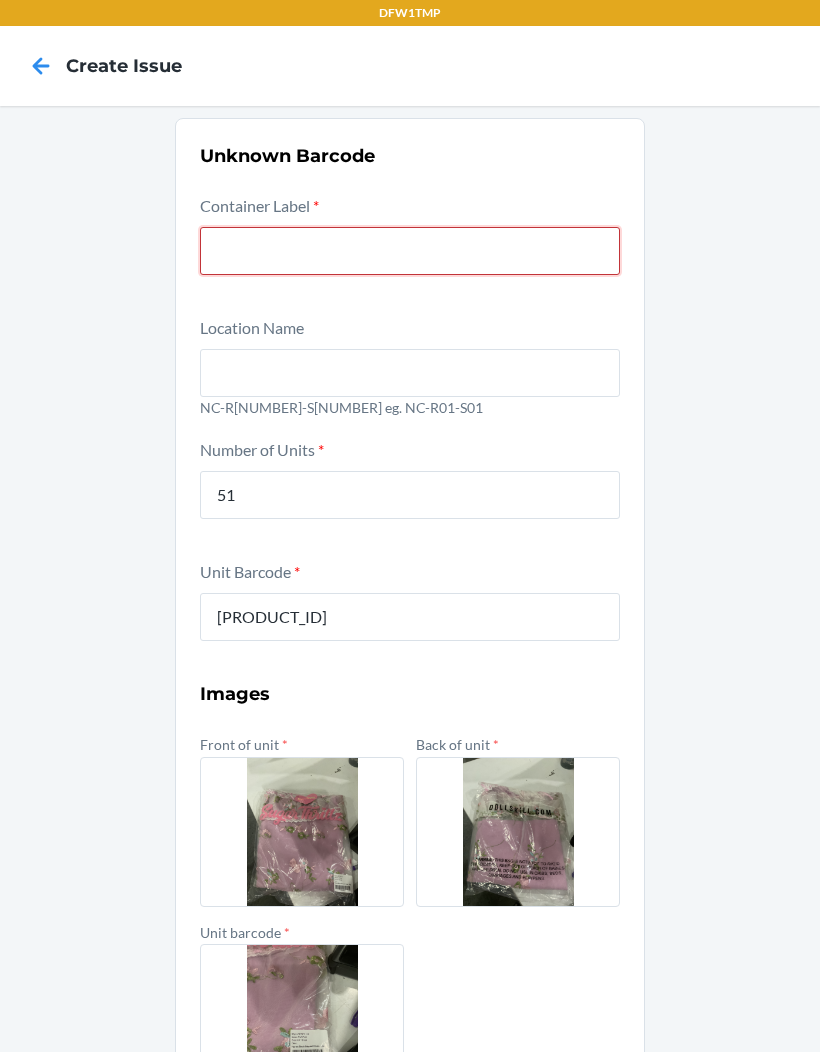 scroll, scrollTop: 0, scrollLeft: 0, axis: both 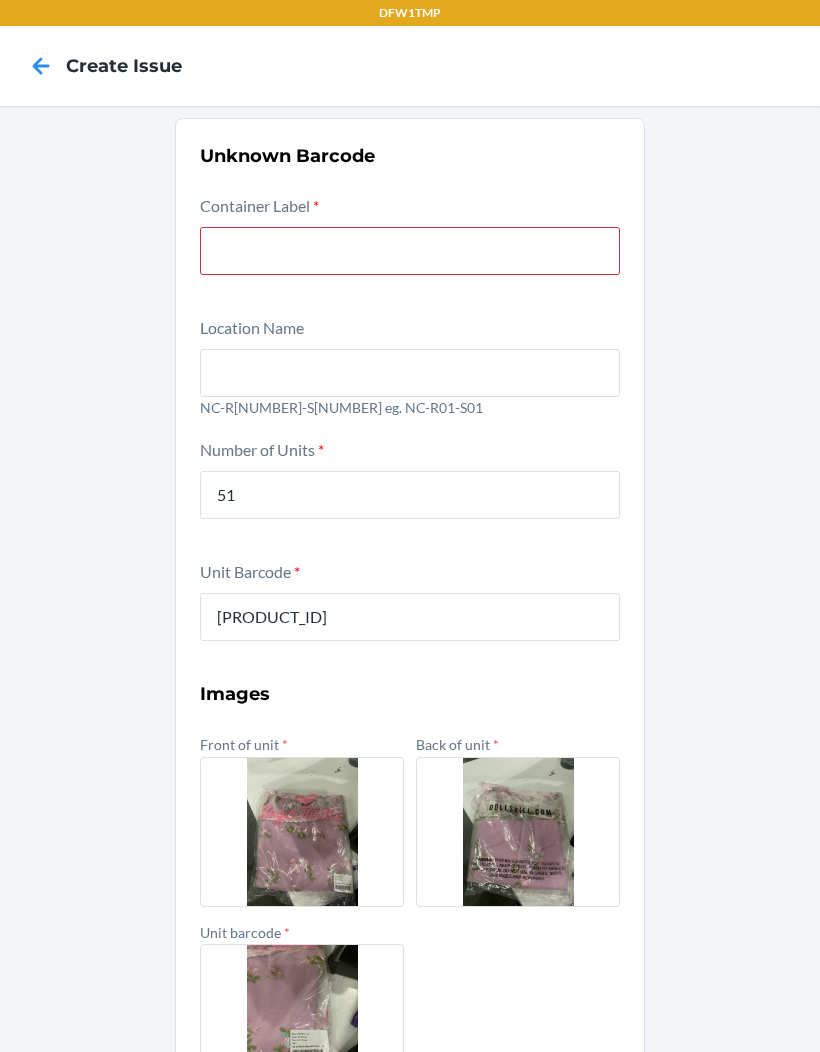 click 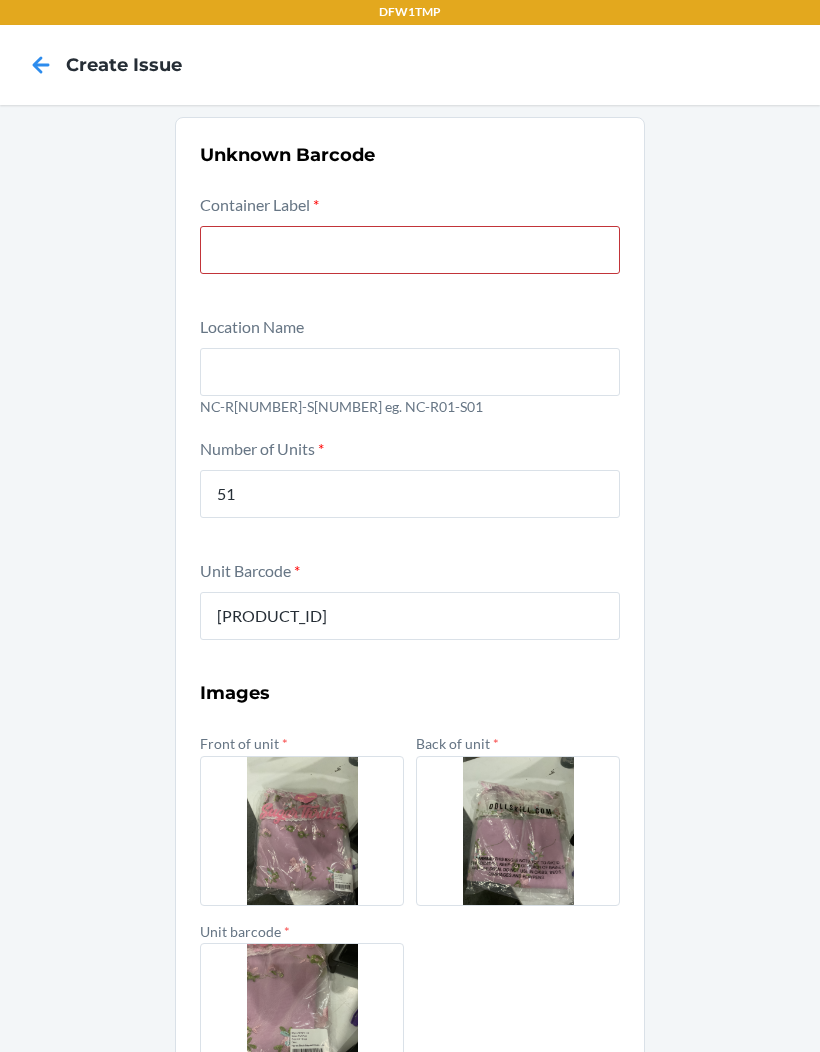 scroll, scrollTop: 0, scrollLeft: 0, axis: both 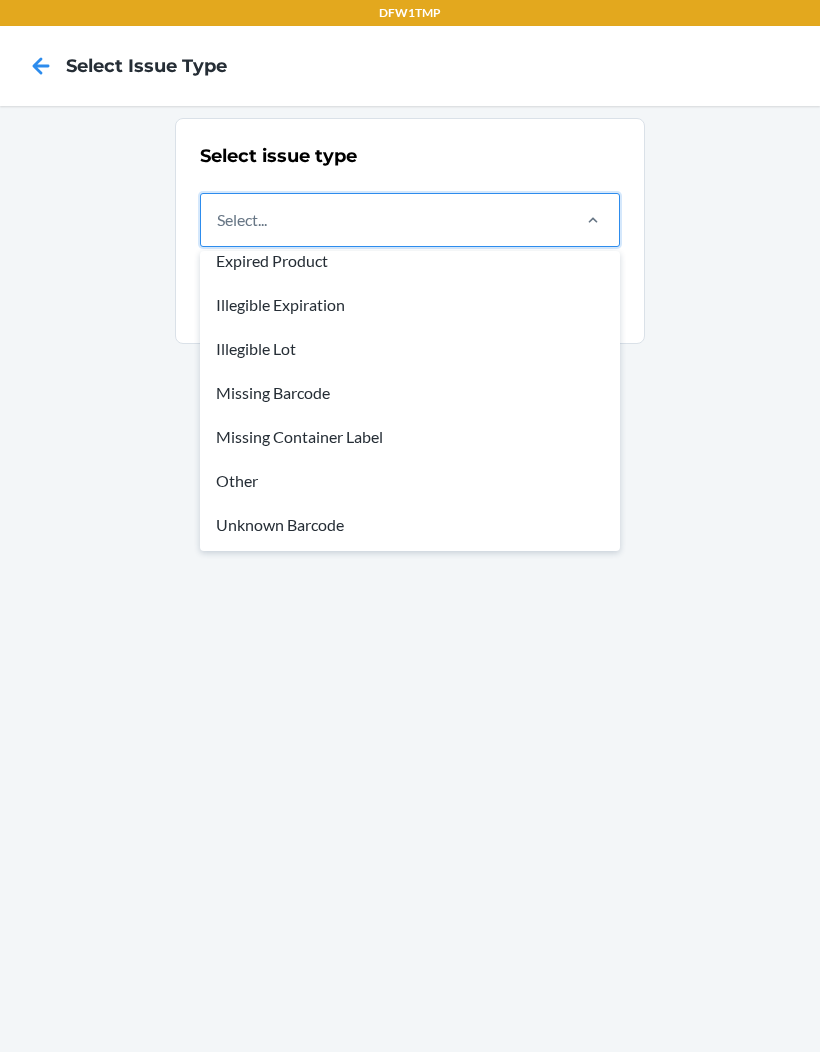 click on "Missing Barcode" at bounding box center [410, 393] 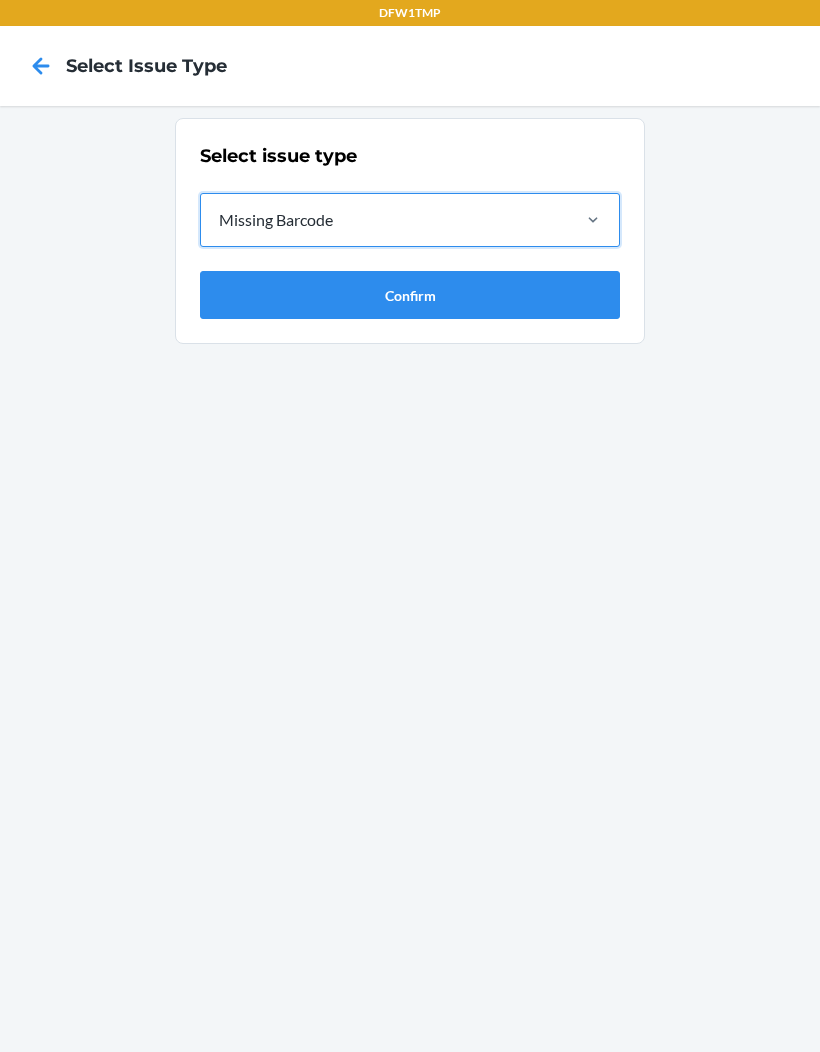 click on "Confirm" at bounding box center (410, 295) 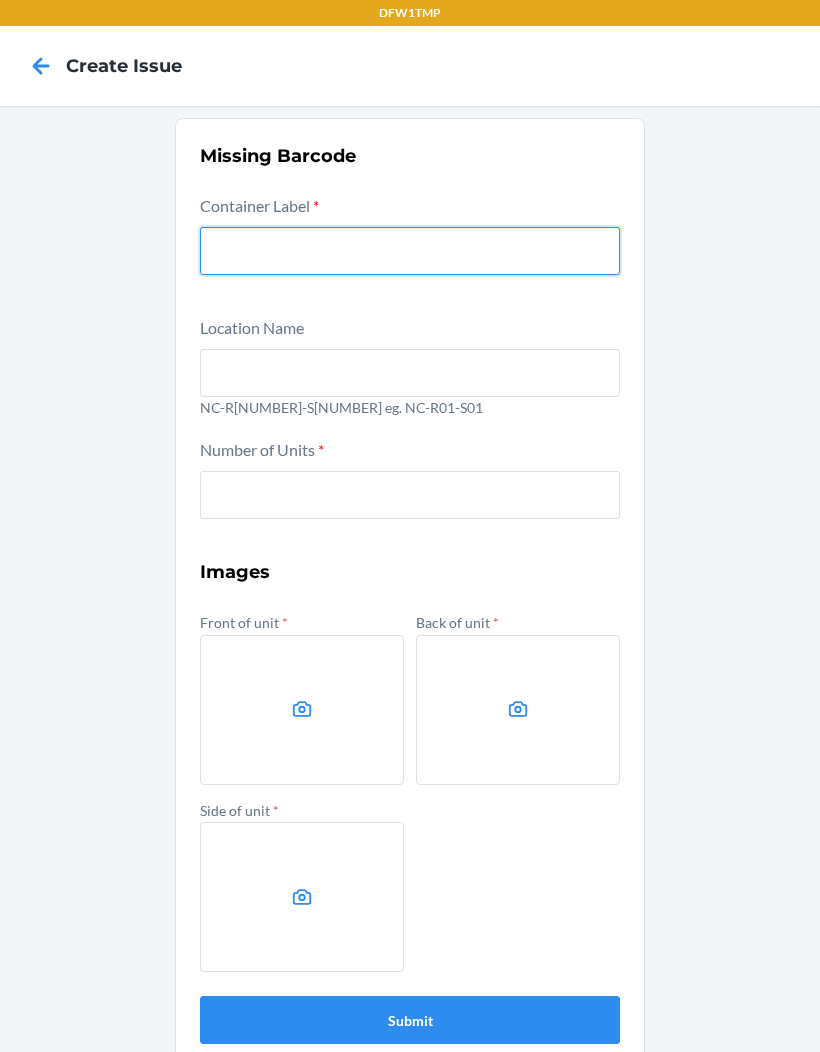 click at bounding box center (410, 251) 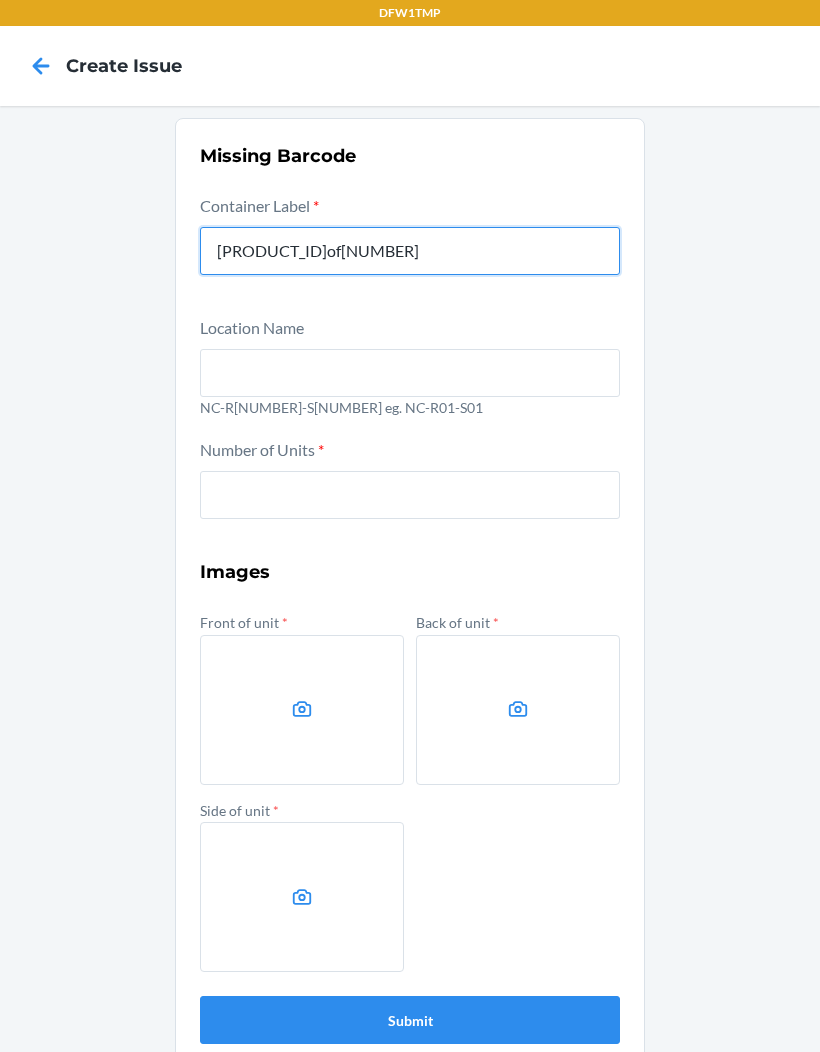 type on "[PRODUCT_ID]of[NUMBER]" 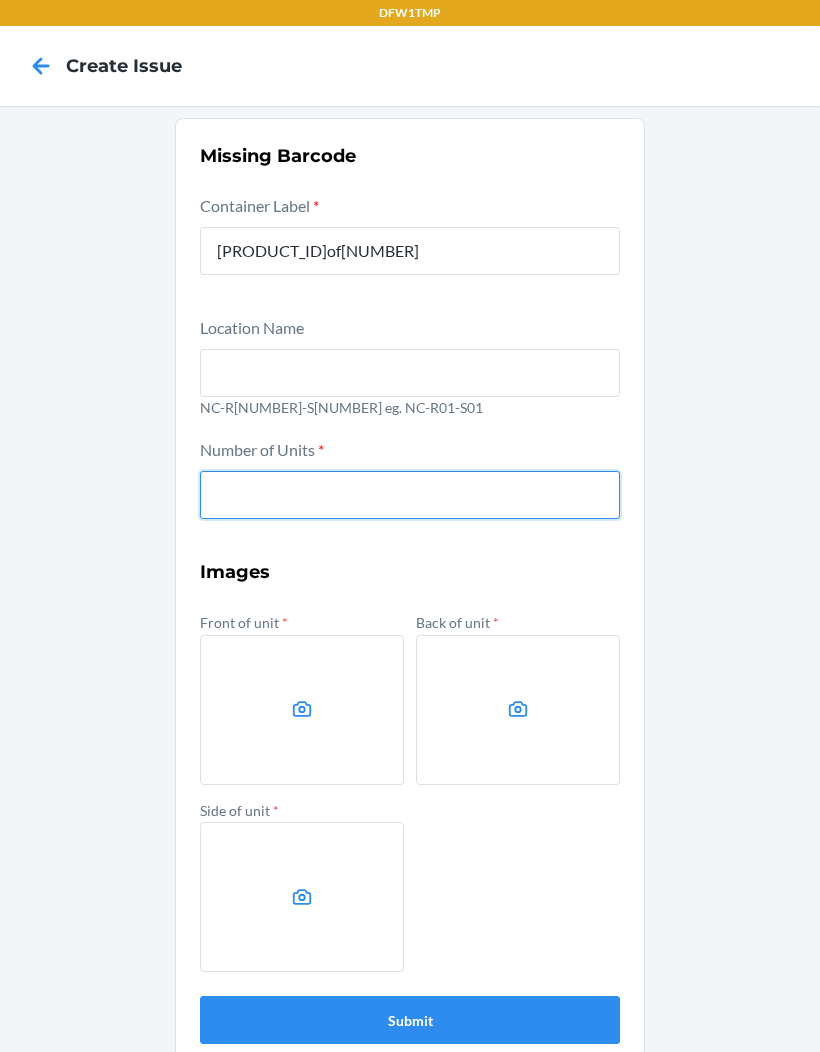 click at bounding box center (410, 495) 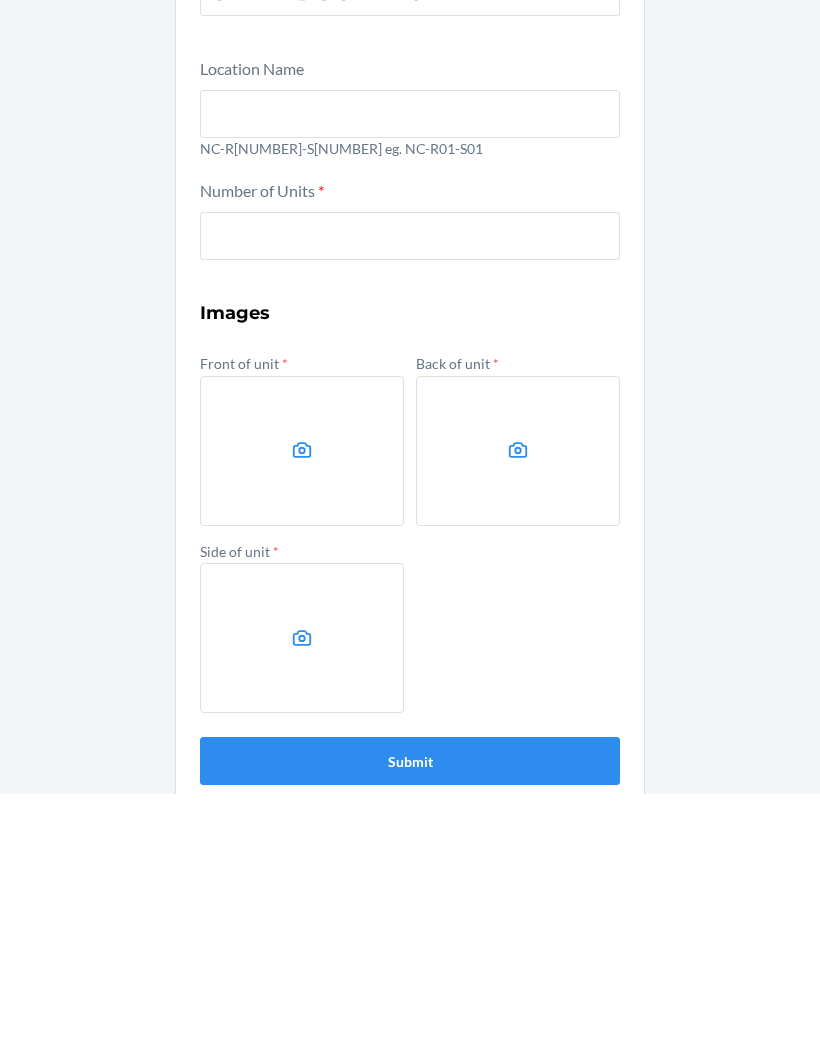 click at bounding box center (302, 710) 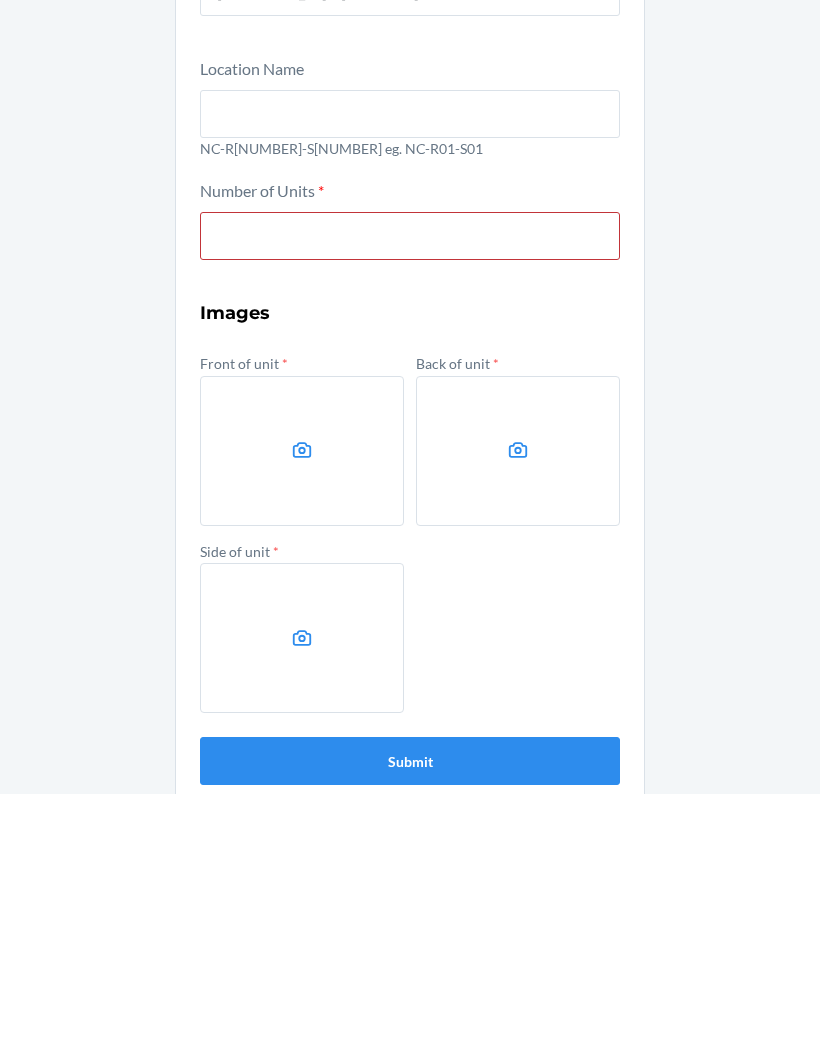 scroll, scrollTop: 82, scrollLeft: 0, axis: vertical 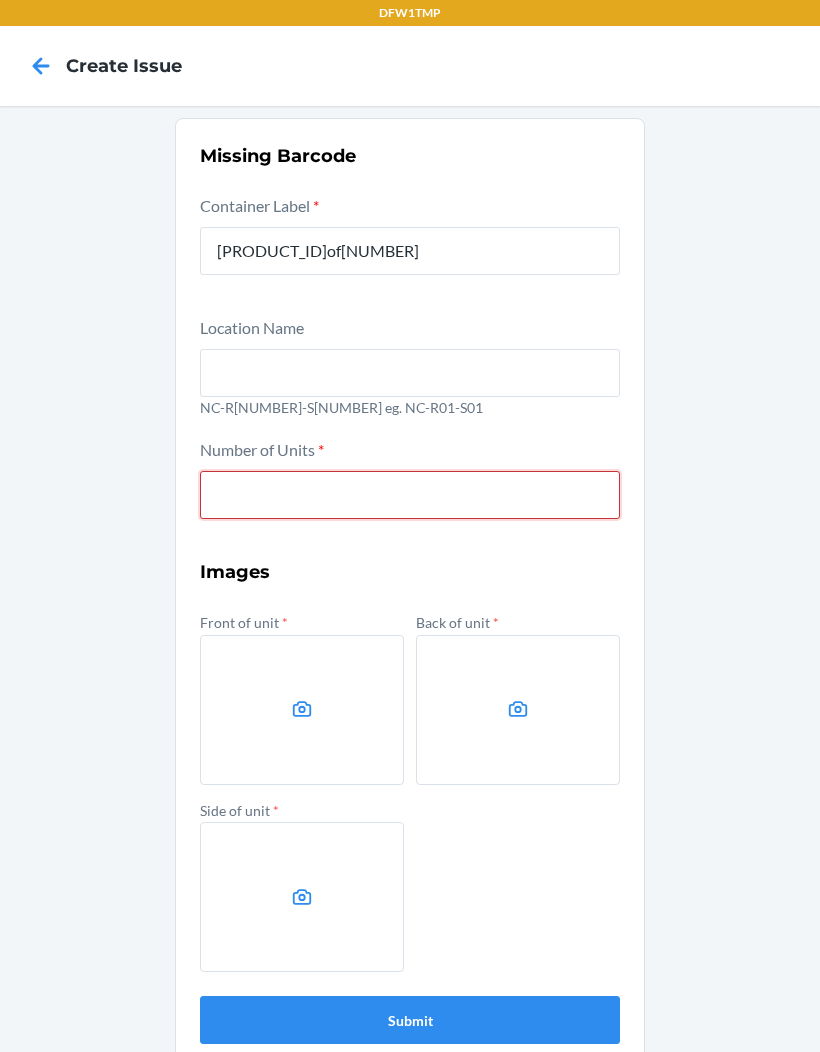 click at bounding box center (410, 495) 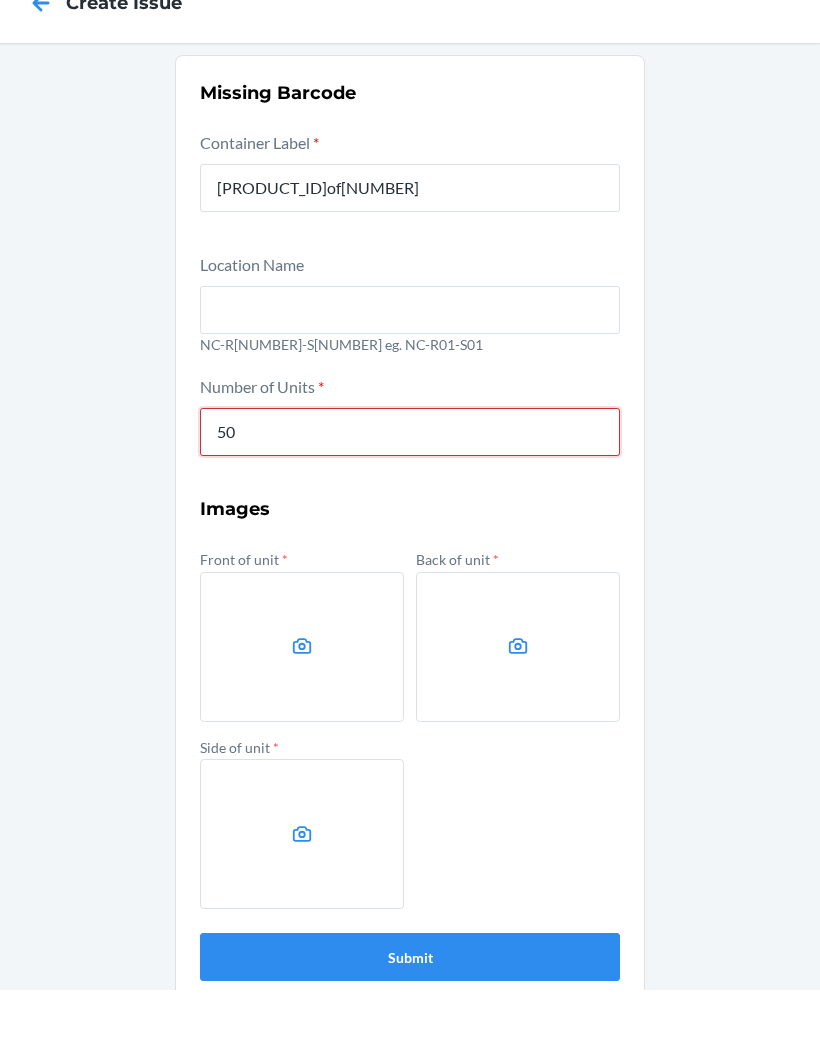 type on "50" 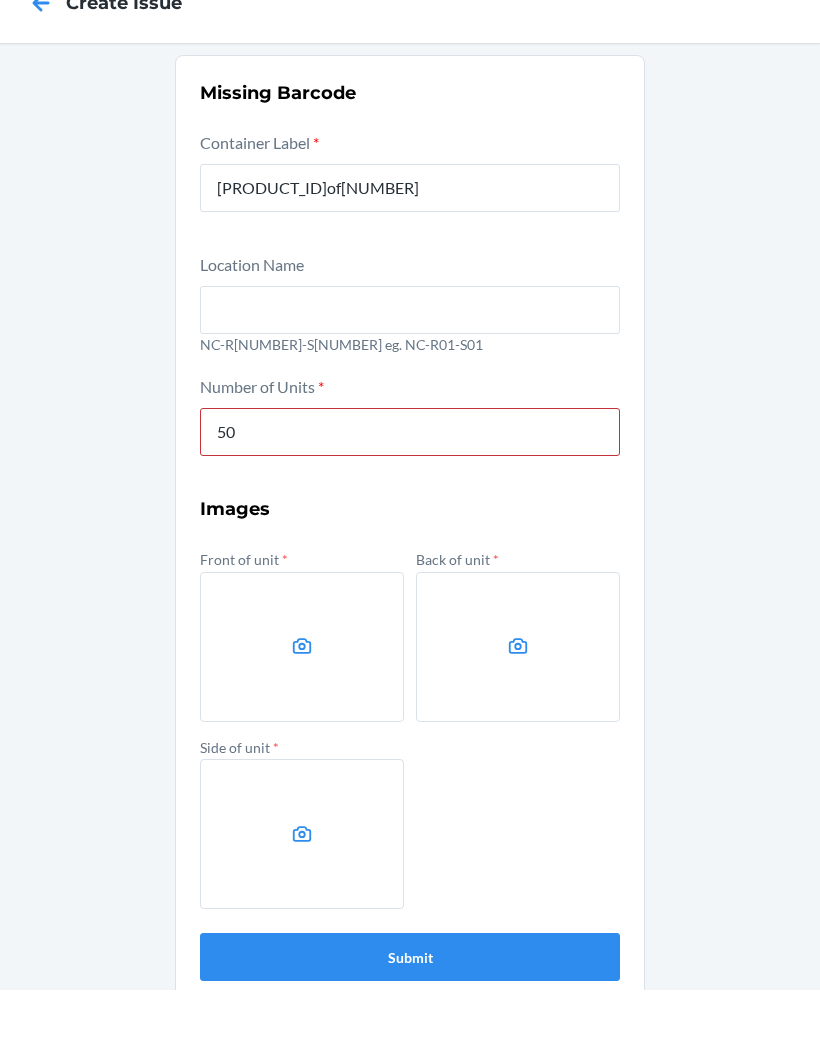 click at bounding box center [302, 710] 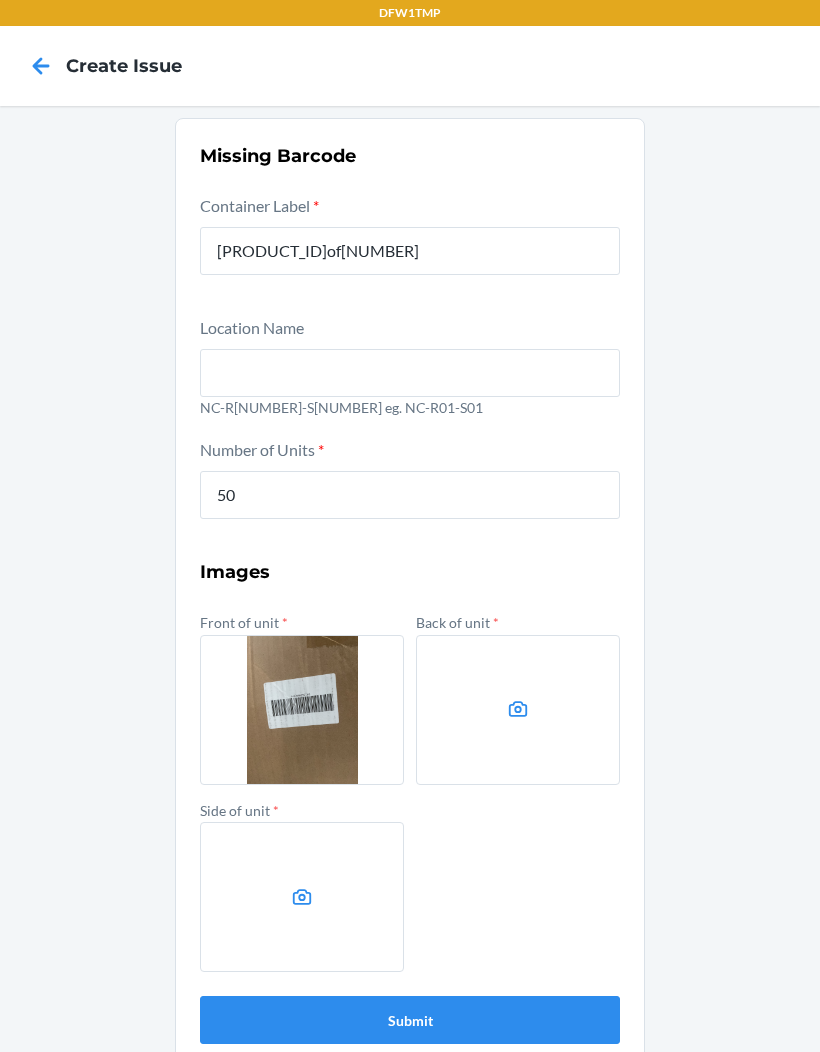 click at bounding box center (518, 710) 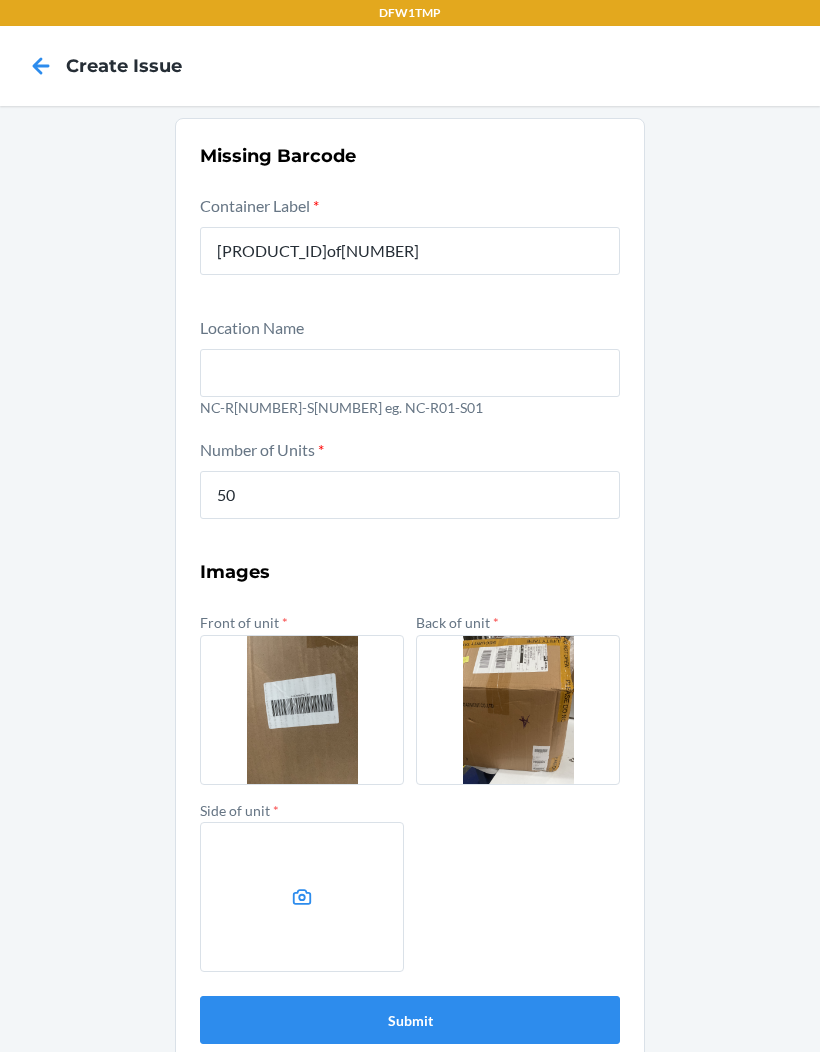 click 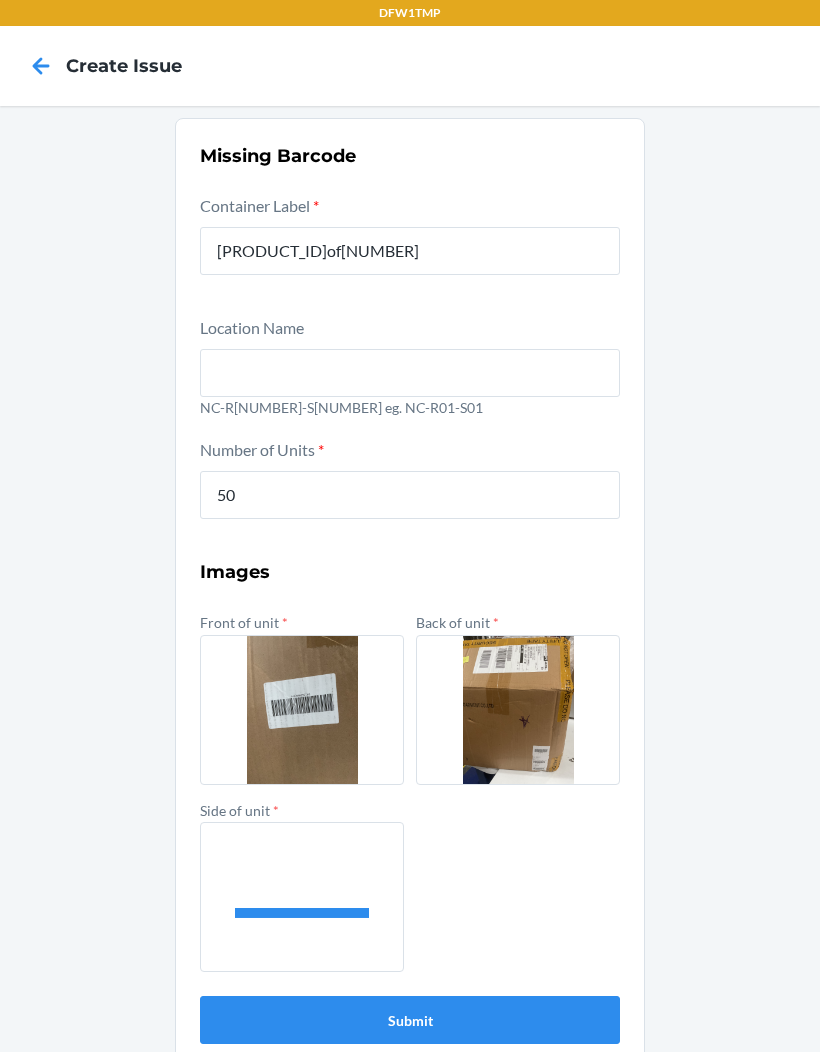 click on "Submit" at bounding box center [410, 1020] 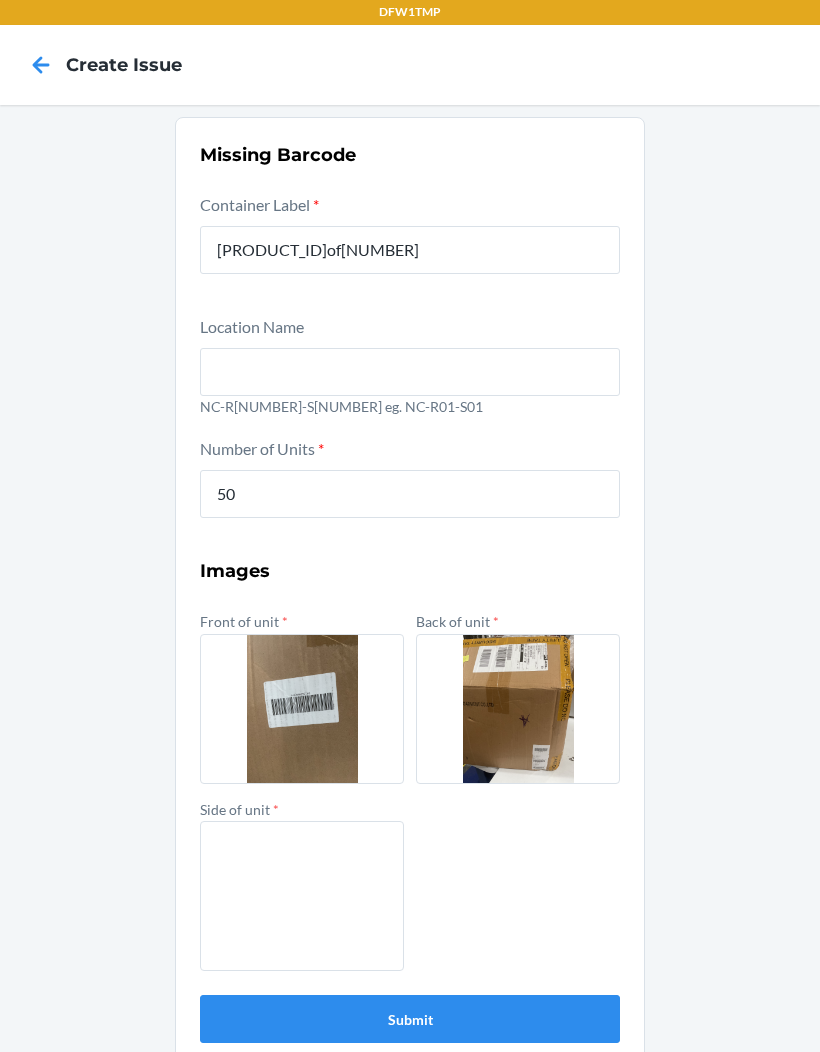 scroll, scrollTop: 82, scrollLeft: 0, axis: vertical 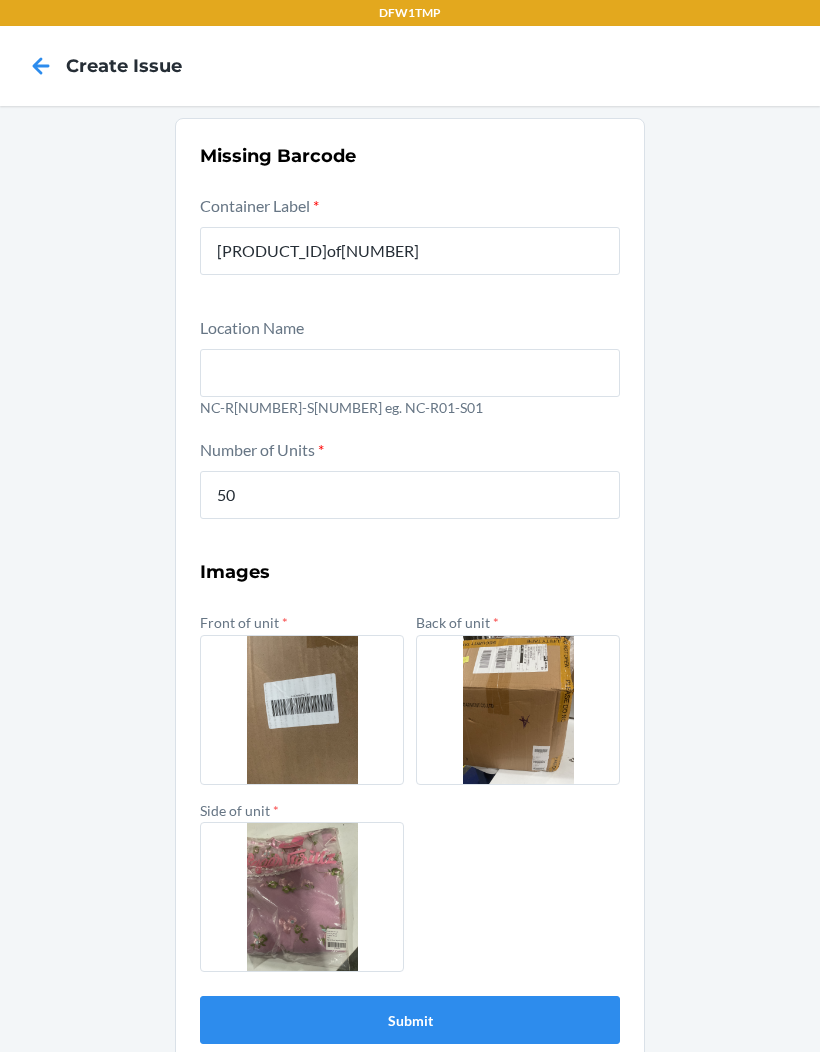 click on "Submit" at bounding box center [410, 1020] 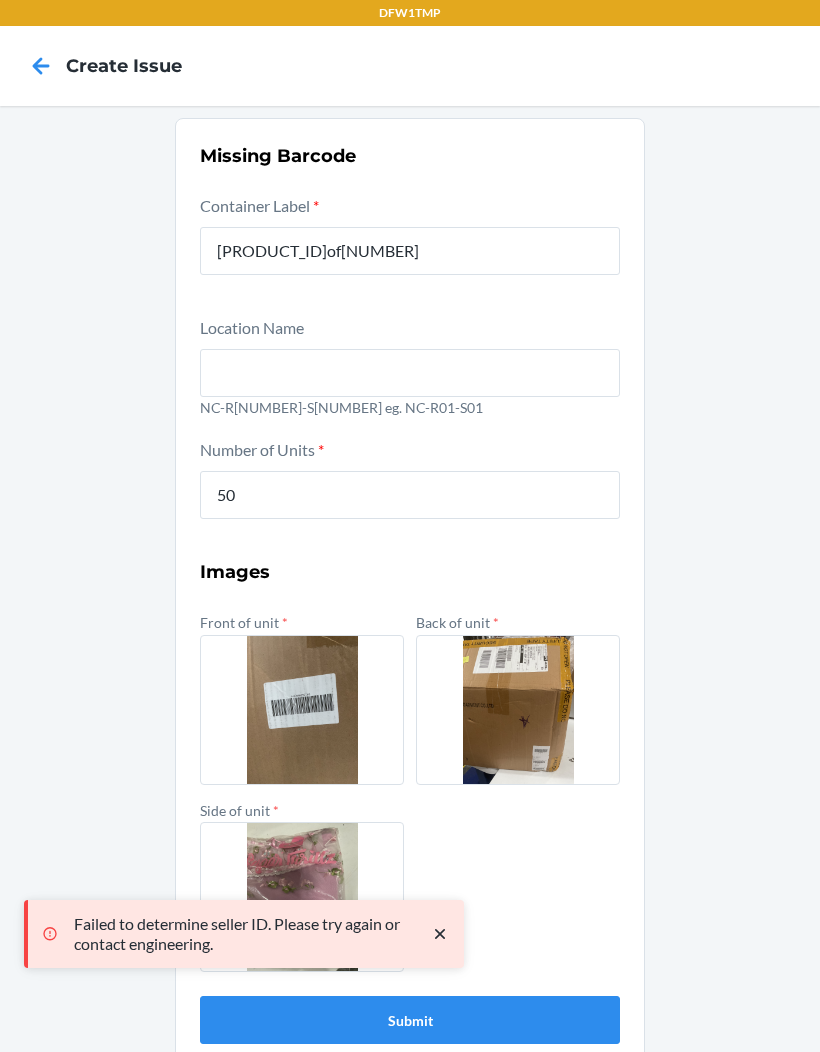 click 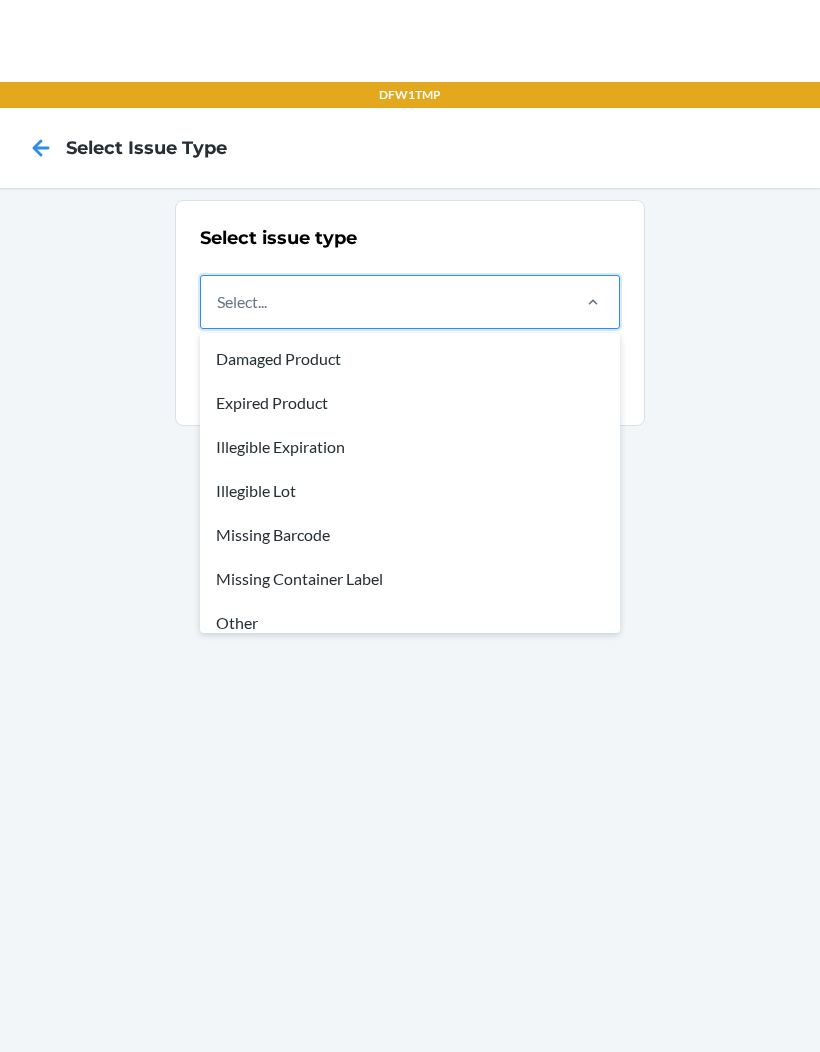 scroll, scrollTop: 0, scrollLeft: 0, axis: both 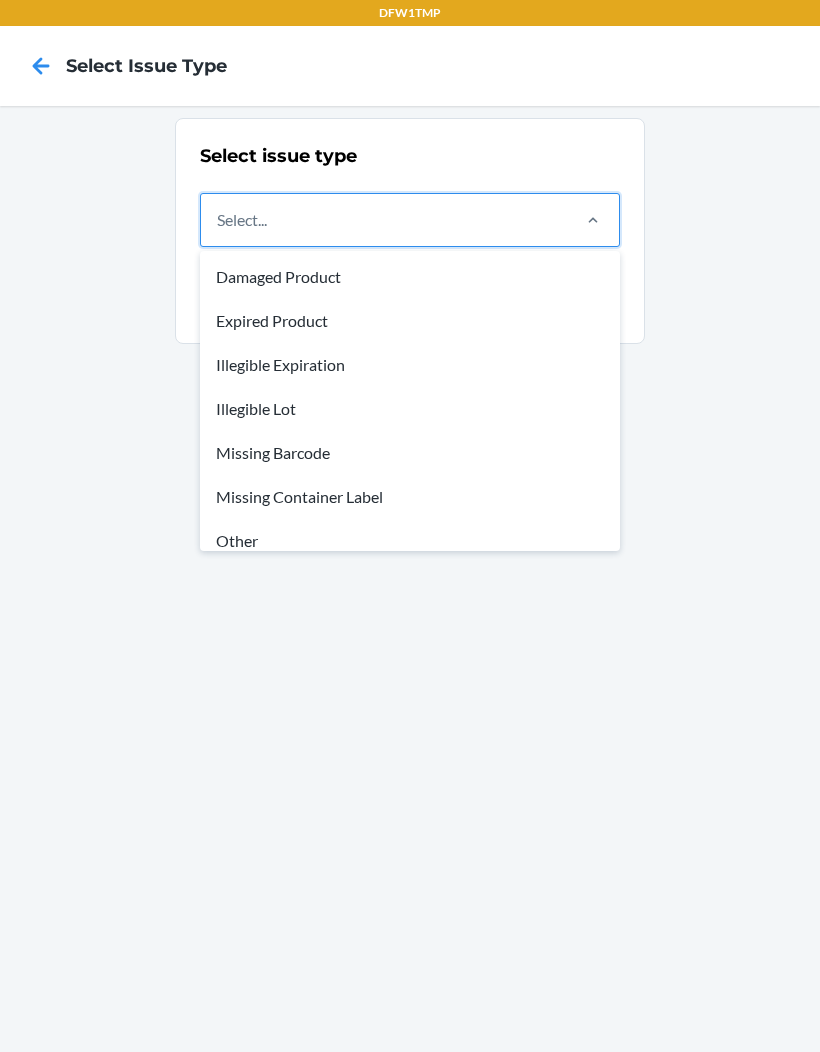 click on "Select issue type      option Damaged Product focused, 1 of 8. 8 results available. Use Up and Down to choose options, press Enter to select the currently focused option, press Escape to exit the menu, press Tab to select the option and exit the menu. Select... Damaged Product Expired Product Illegible Expiration Illegible Lot Missing Barcode Missing Container Label Other Unknown Barcode Confirm" at bounding box center [410, 579] 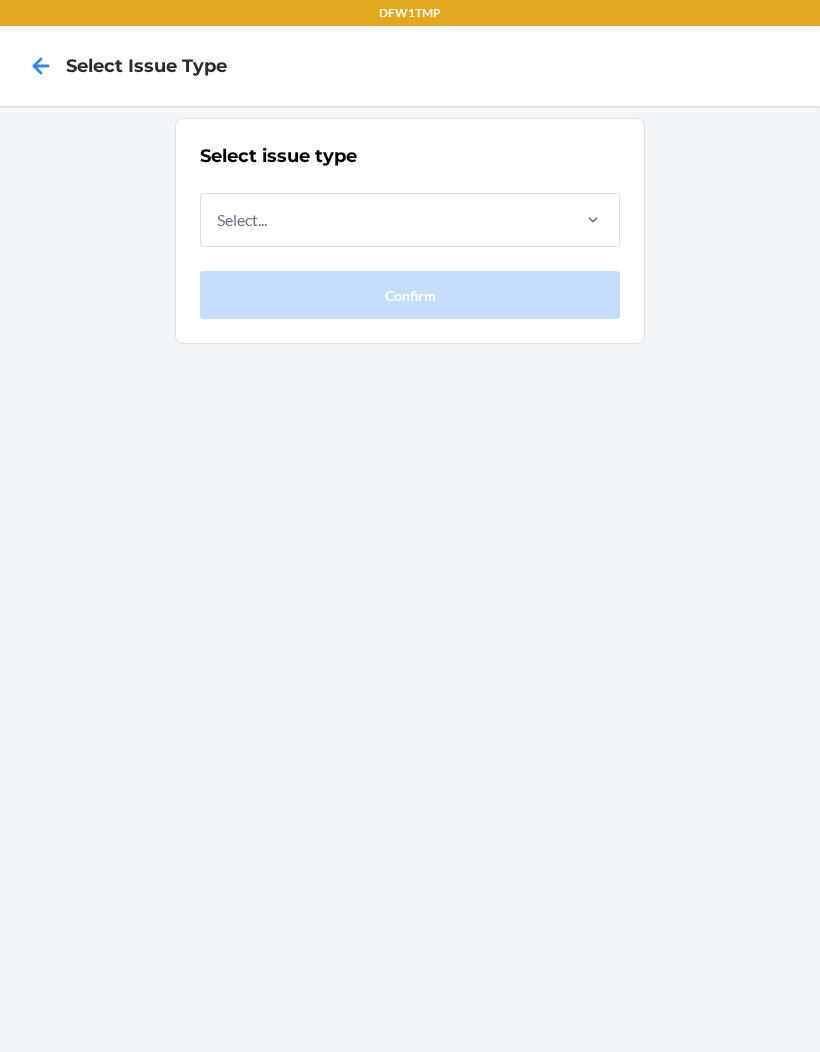 click on "Select issue type Select... Confirm" at bounding box center (410, 231) 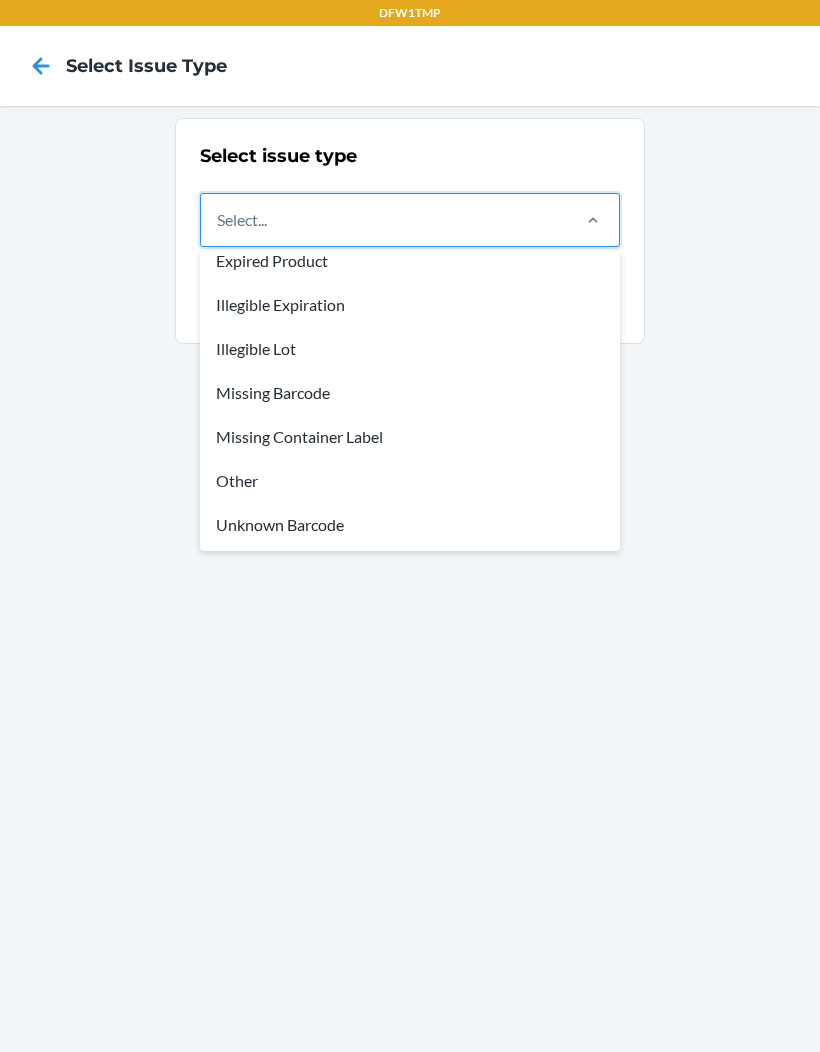 scroll, scrollTop: 60, scrollLeft: 0, axis: vertical 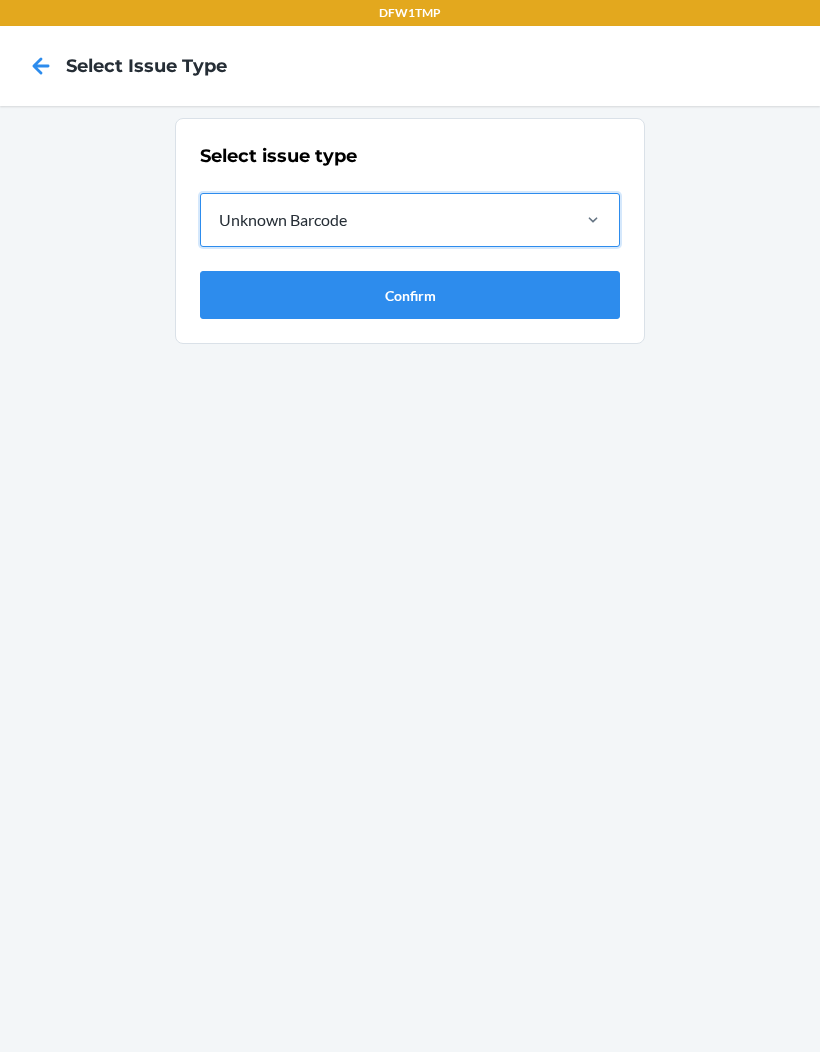 click on "Confirm" at bounding box center (410, 295) 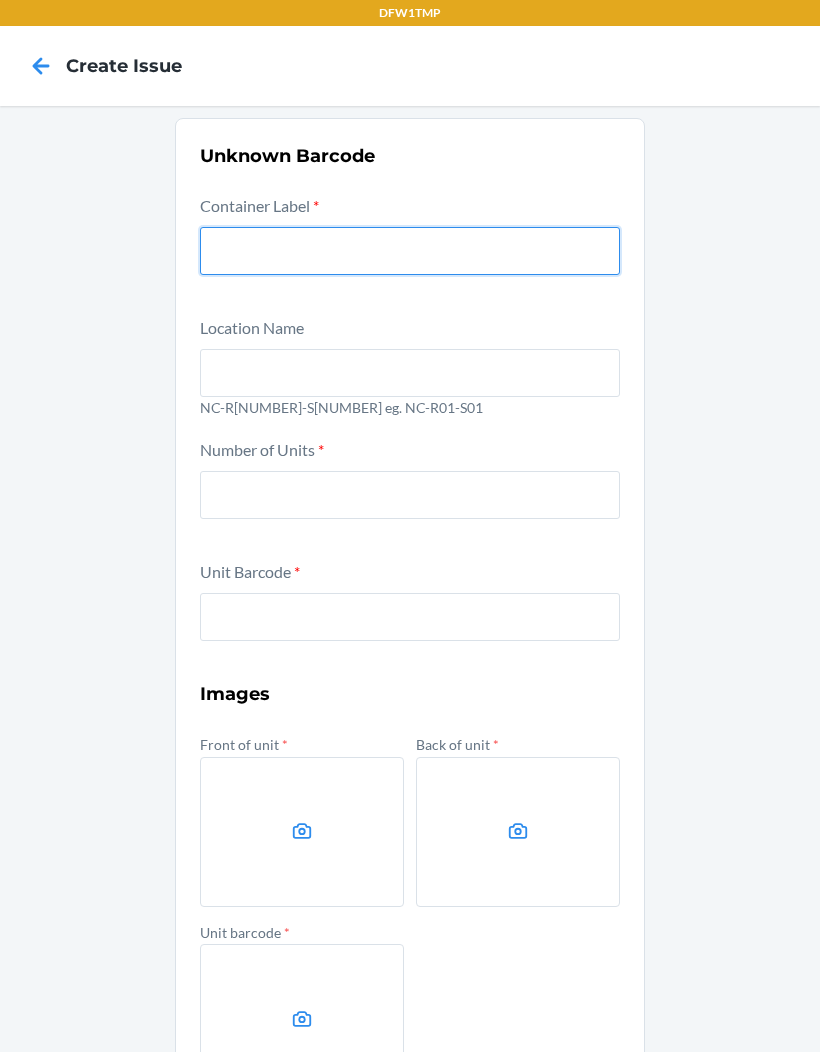 click at bounding box center (410, 251) 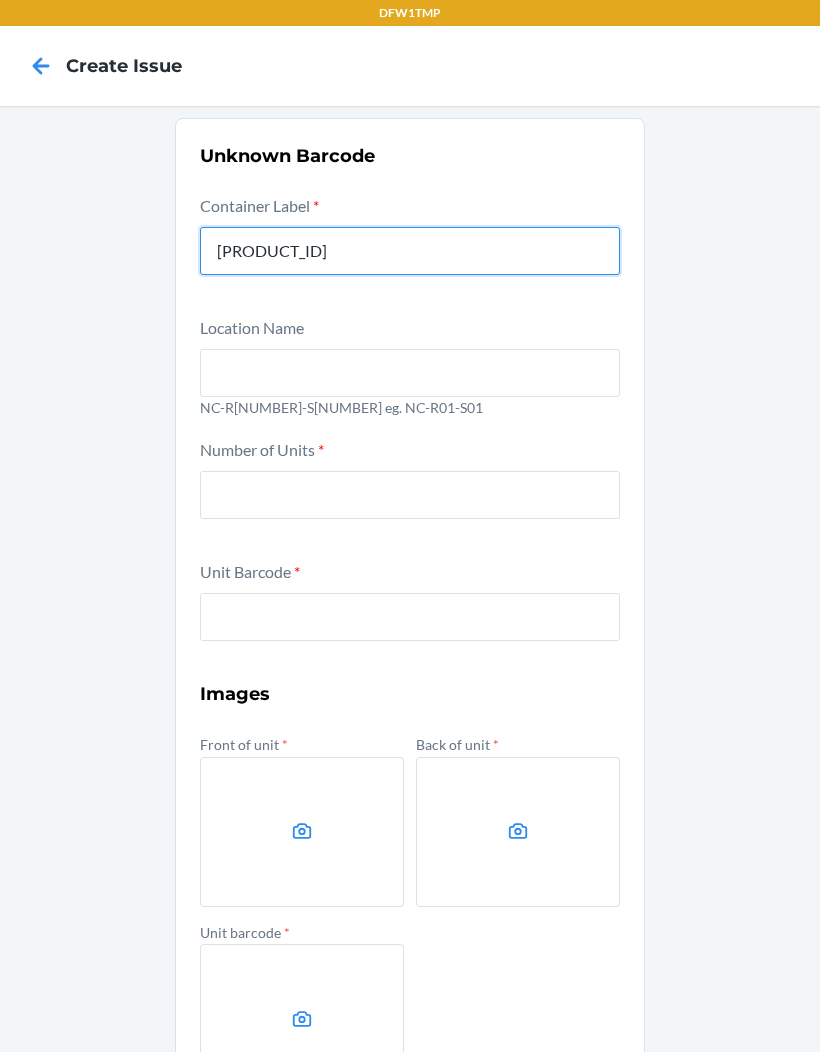 type on "[PRODUCT_ID]" 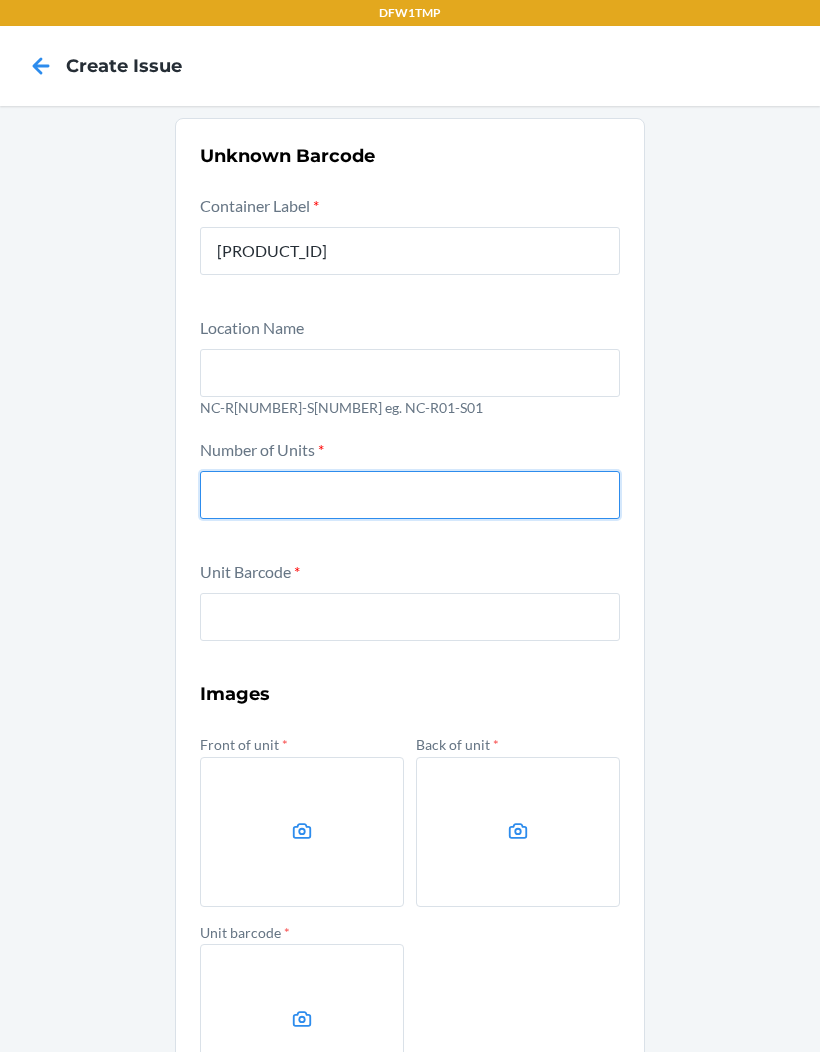 click at bounding box center [410, 495] 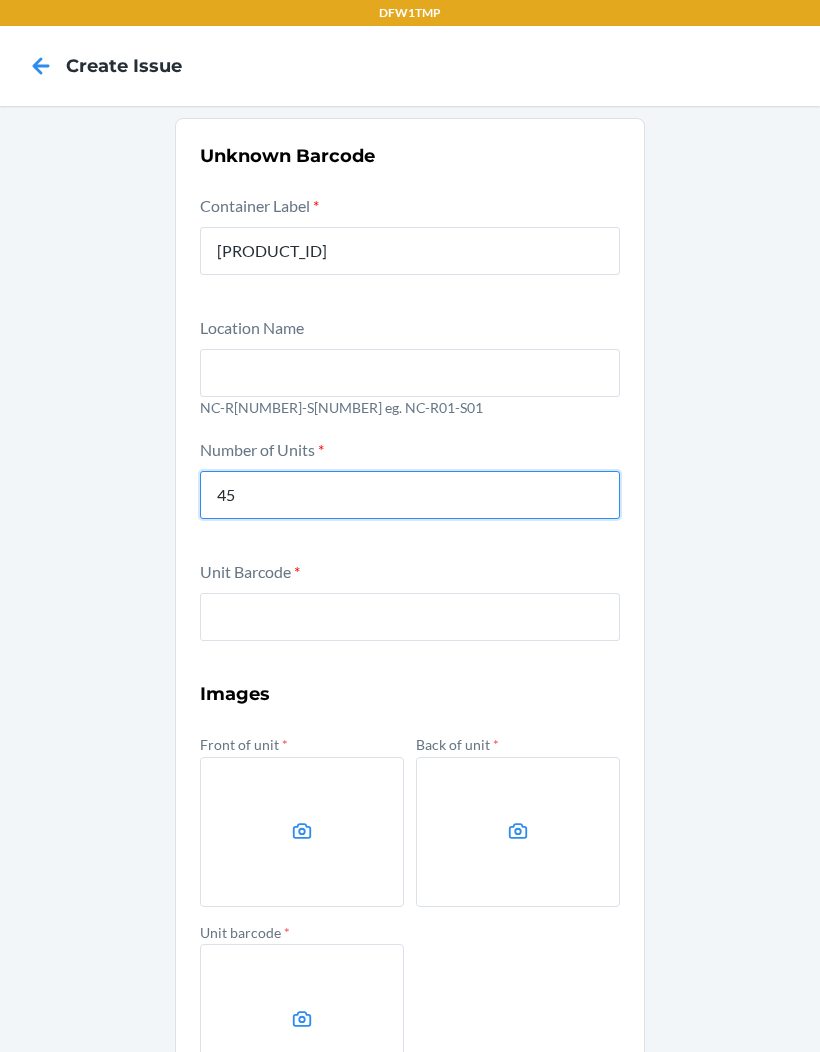 type on "45" 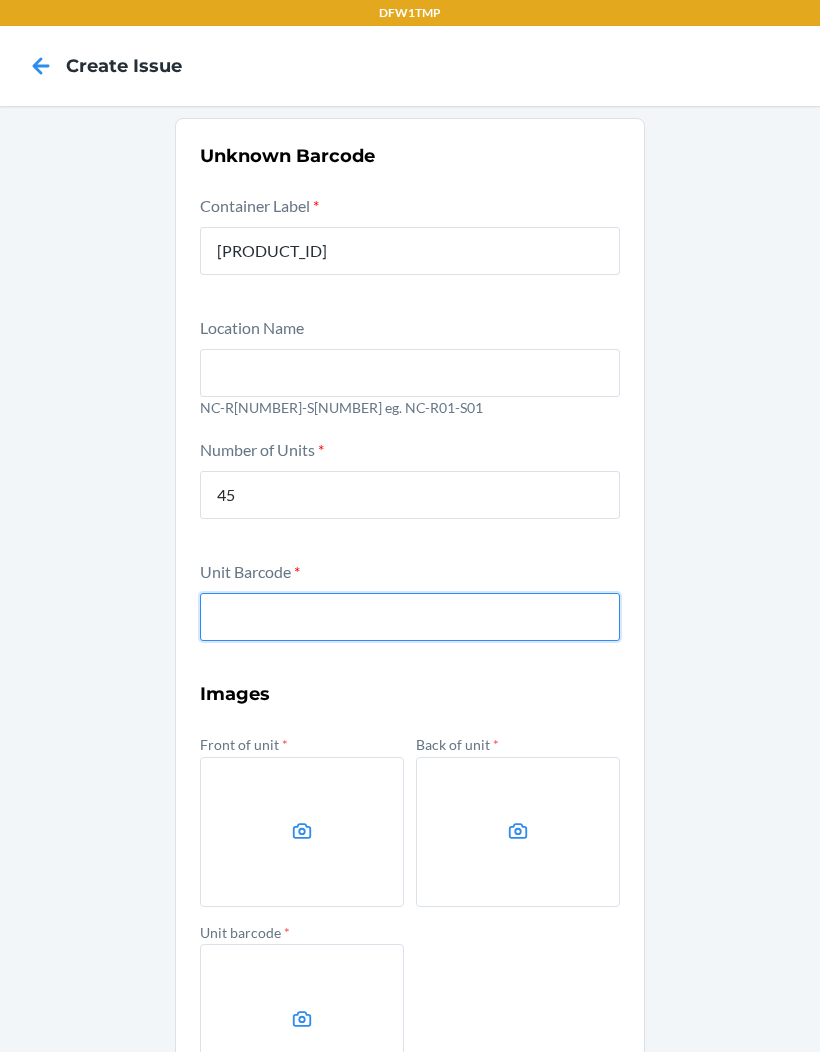 click at bounding box center [410, 617] 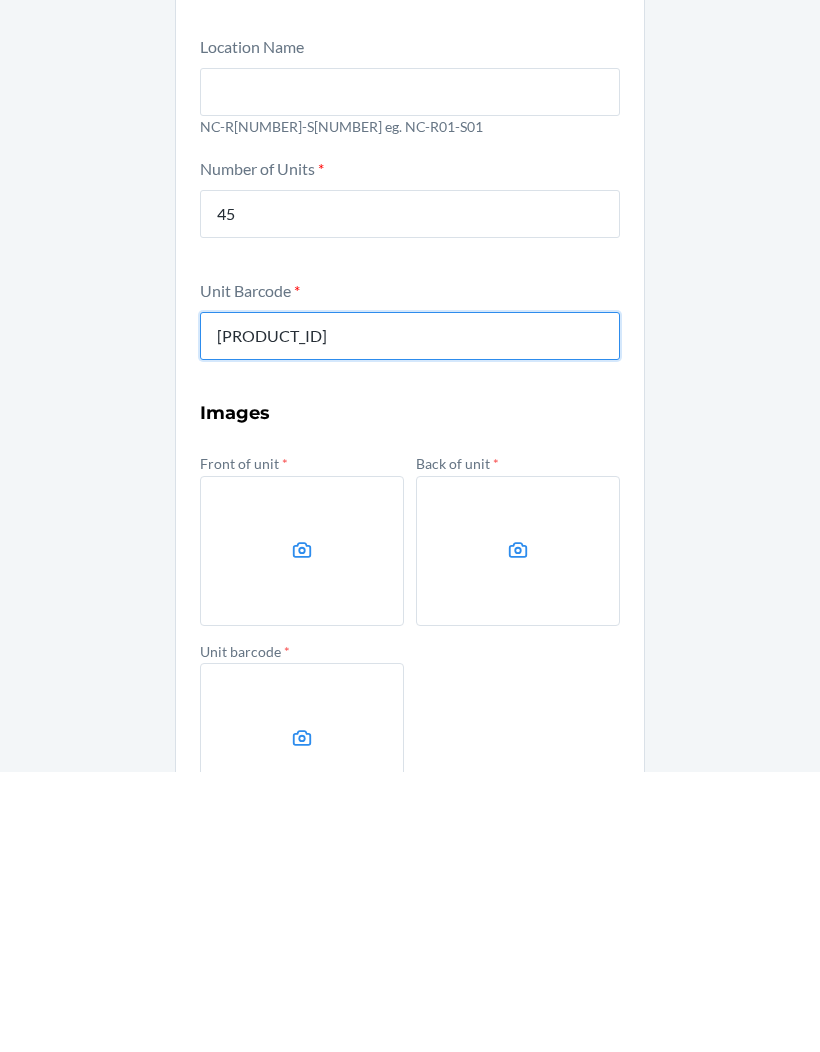type on "[PRODUCT_ID]" 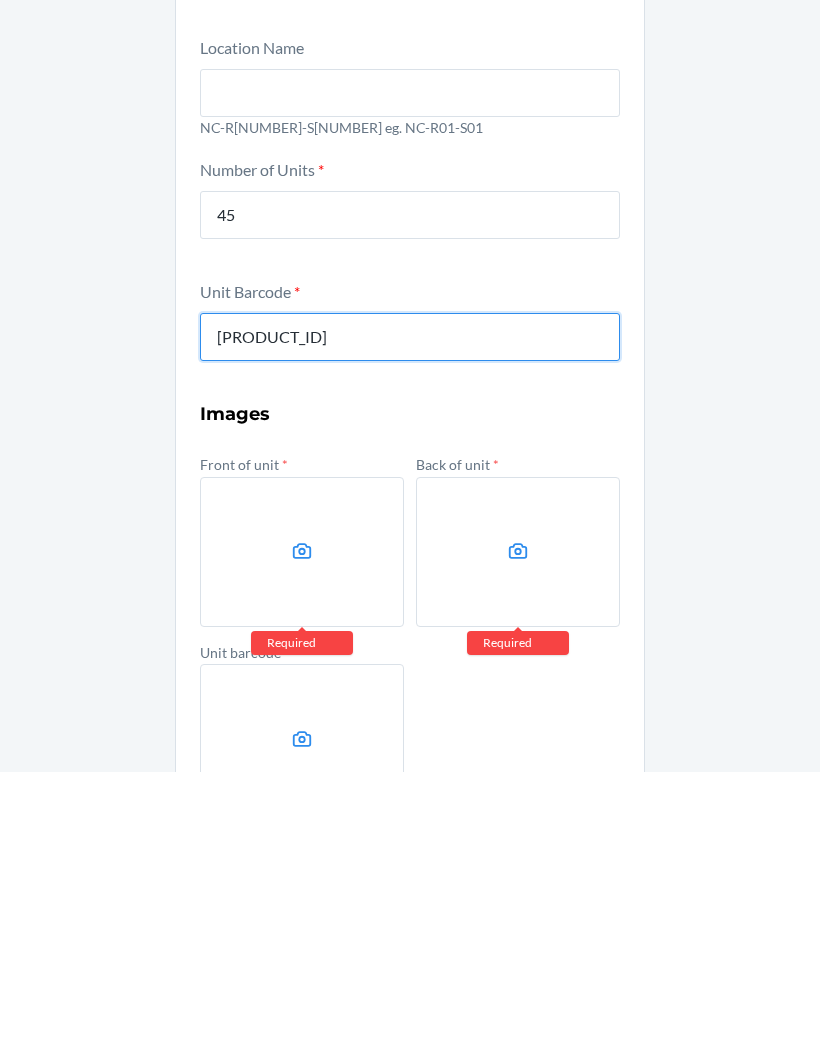 scroll, scrollTop: 15, scrollLeft: 0, axis: vertical 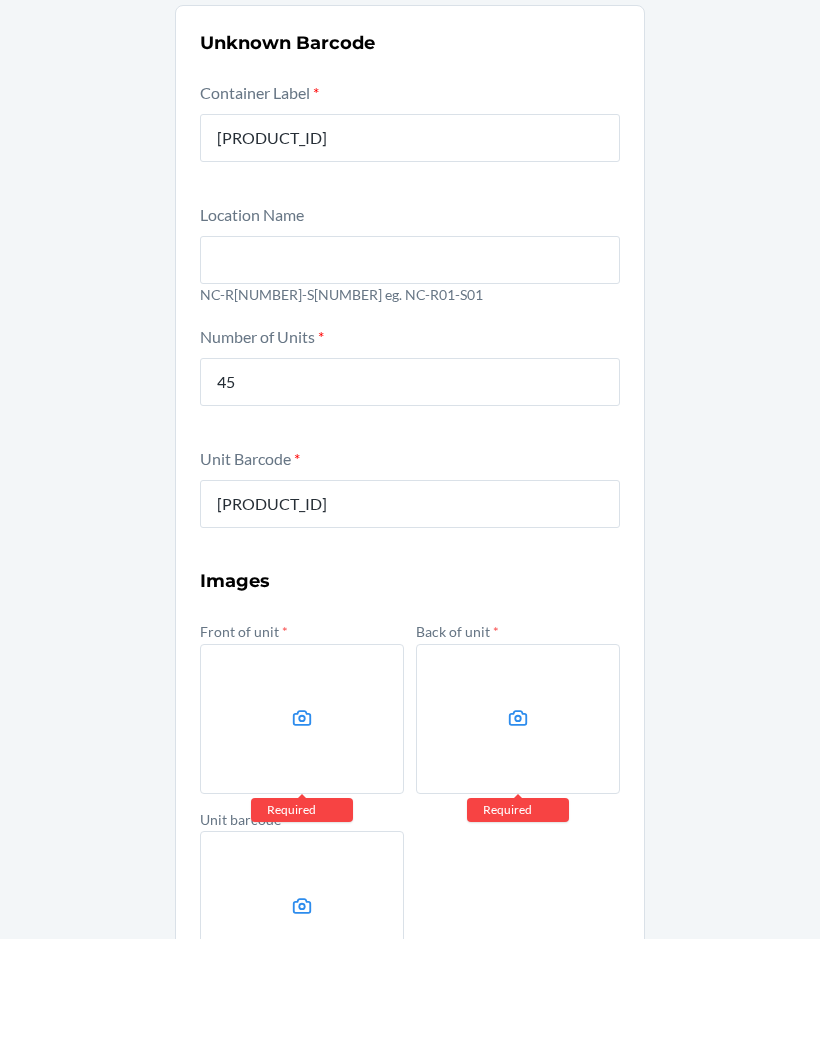 click at bounding box center [302, 832] 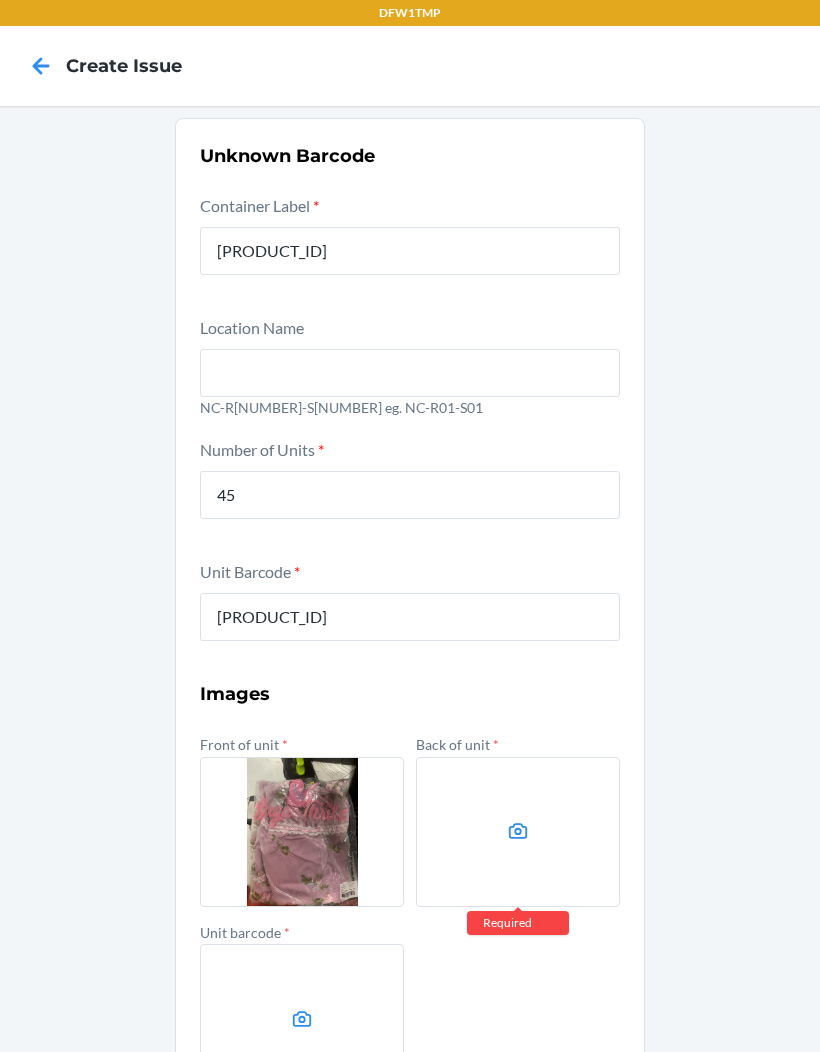 click at bounding box center [518, 832] 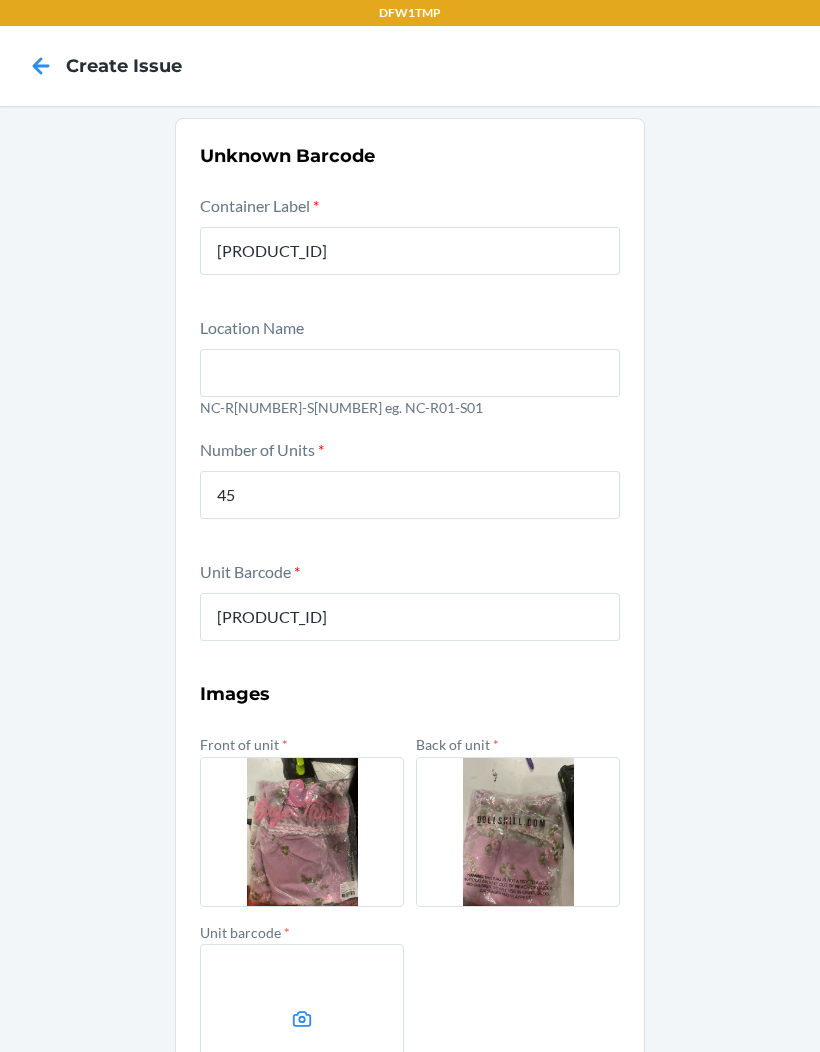 click at bounding box center [302, 1019] 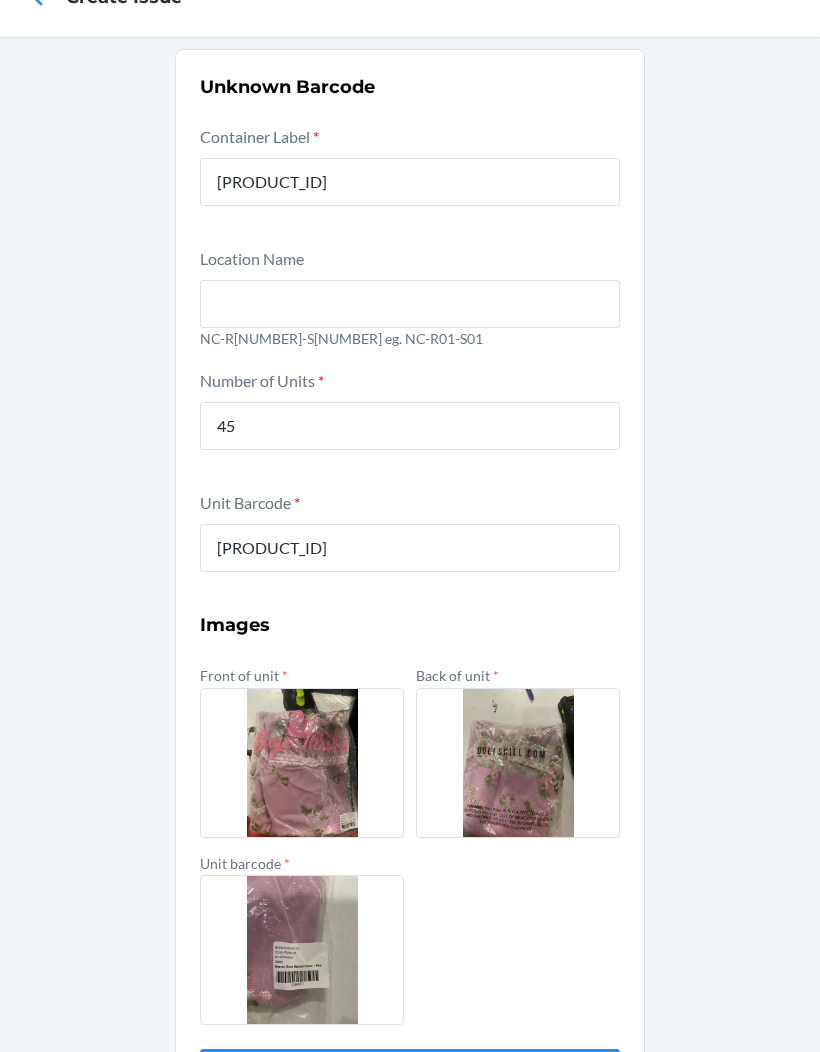 scroll, scrollTop: 68, scrollLeft: 0, axis: vertical 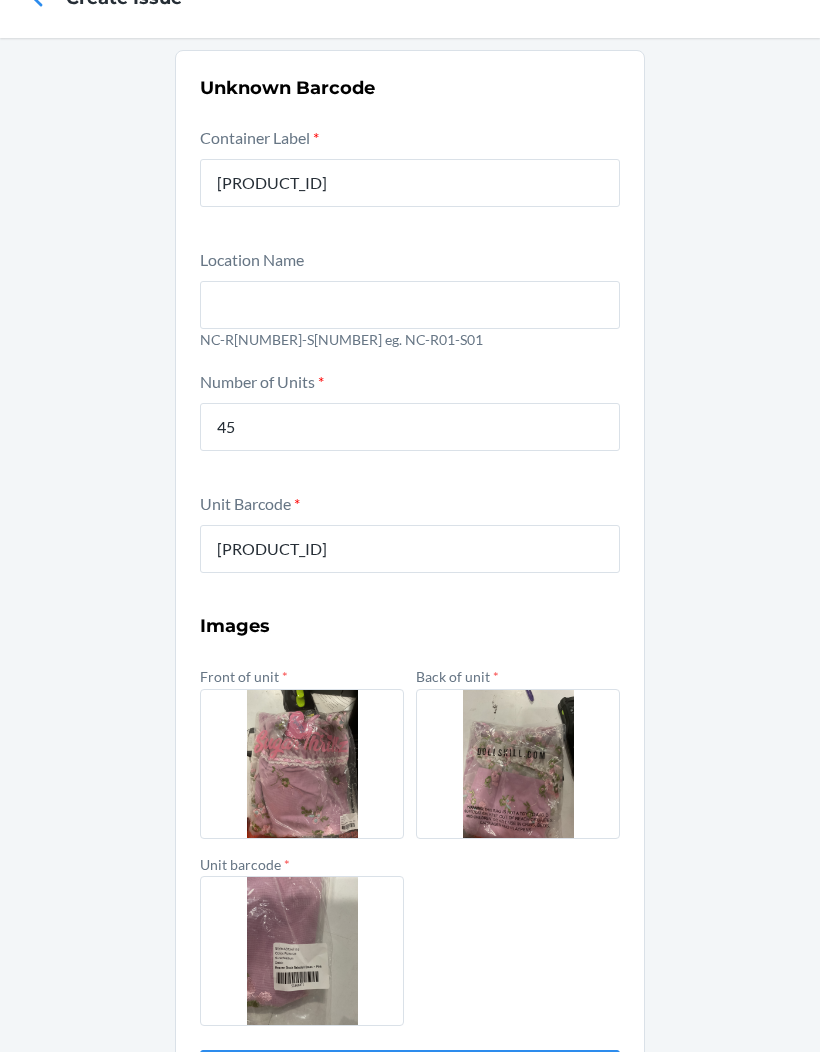 click on "Submit" at bounding box center (410, 1074) 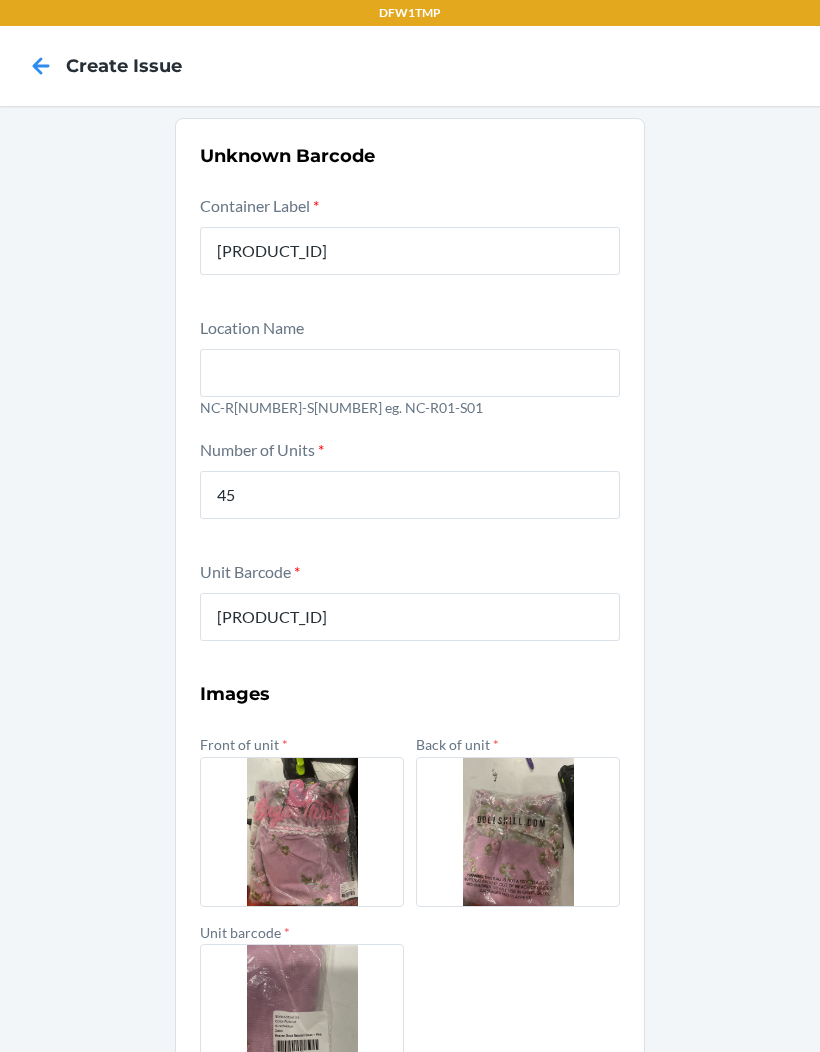 scroll, scrollTop: 68, scrollLeft: 0, axis: vertical 